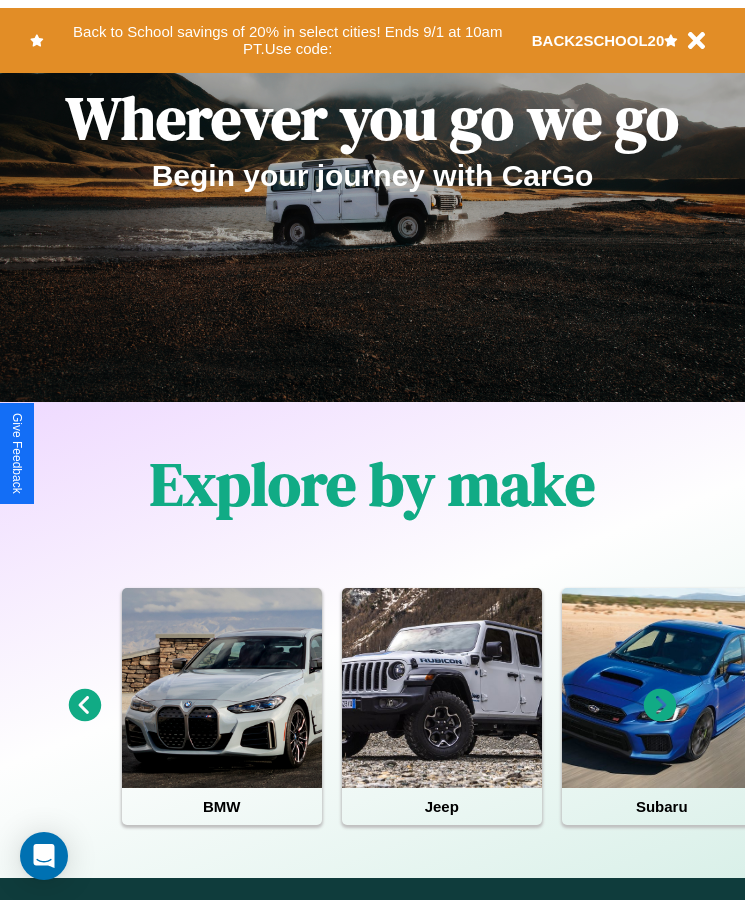 scroll, scrollTop: 0, scrollLeft: 0, axis: both 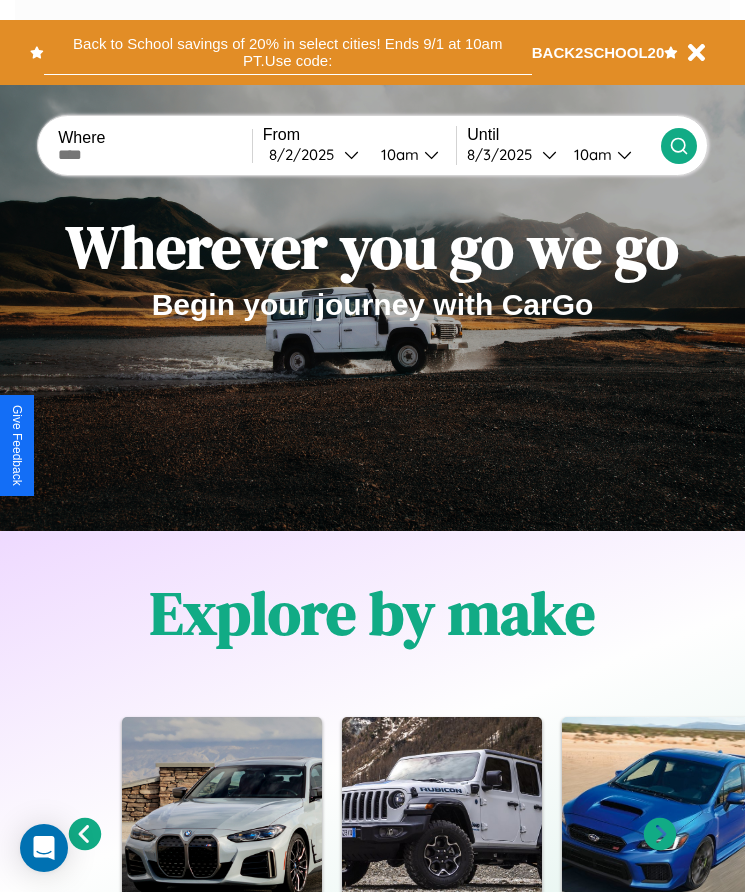 click on "Back to School savings of 20% in select cities! Ends 9/1 at 10am PT.  Use code:" at bounding box center (288, 52) 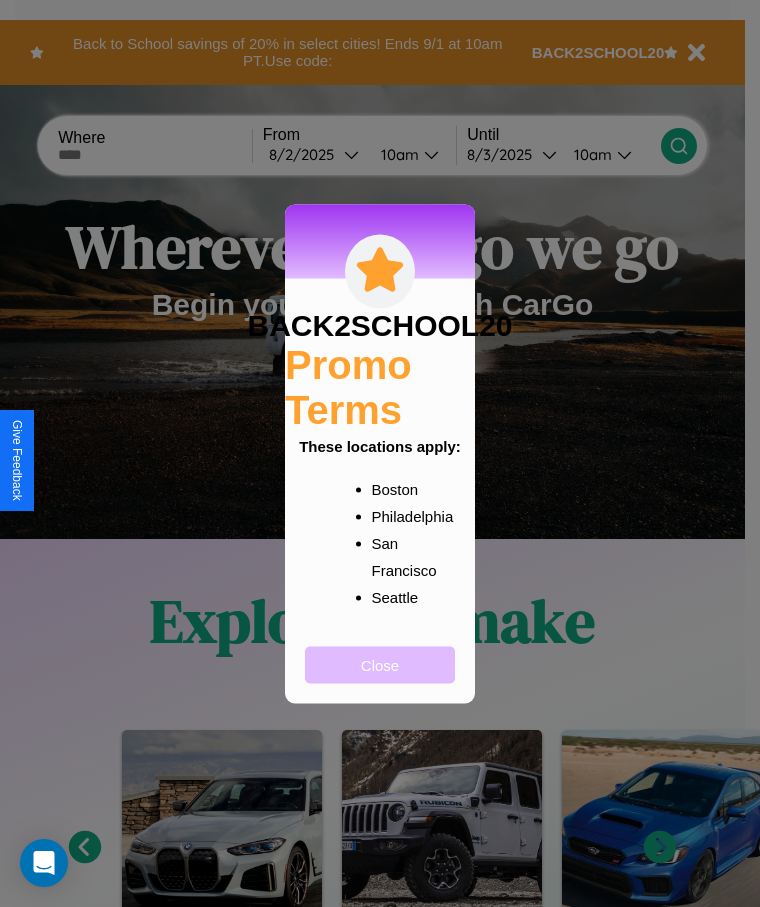 click on "Close" at bounding box center [380, 664] 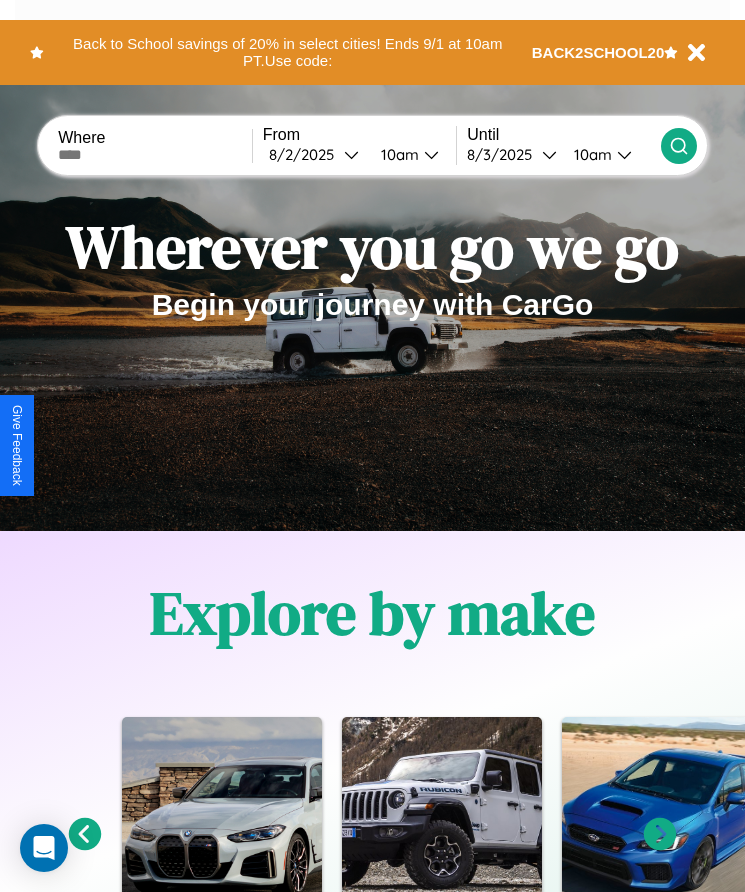 click at bounding box center [155, 155] 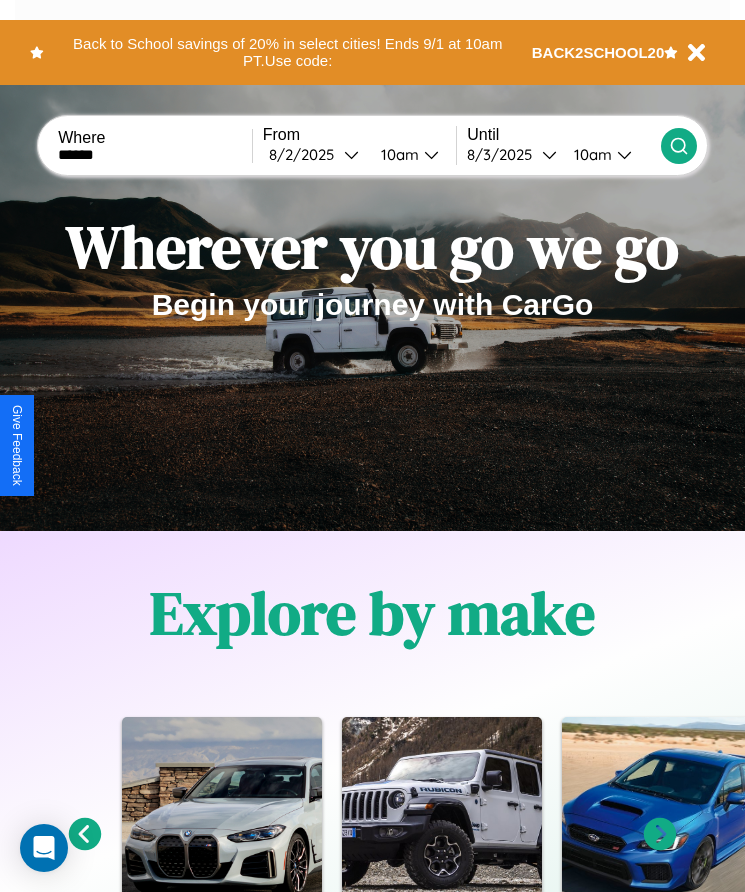 type on "******" 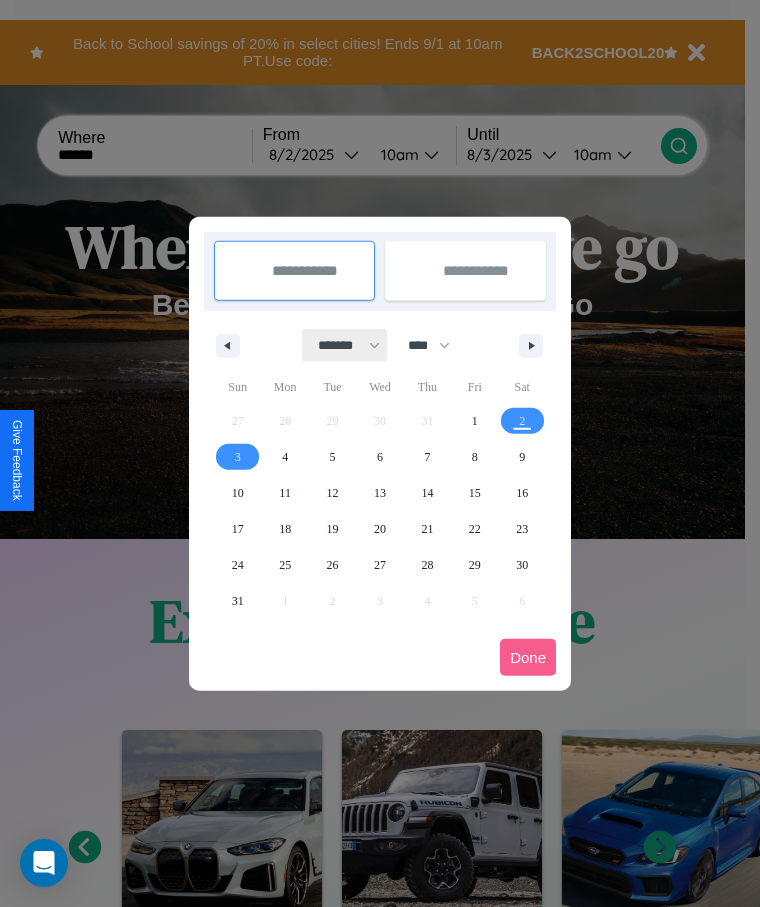 click on "******* ******** ***** ***** *** **** **** ****** ********* ******* ******** ********" at bounding box center [345, 345] 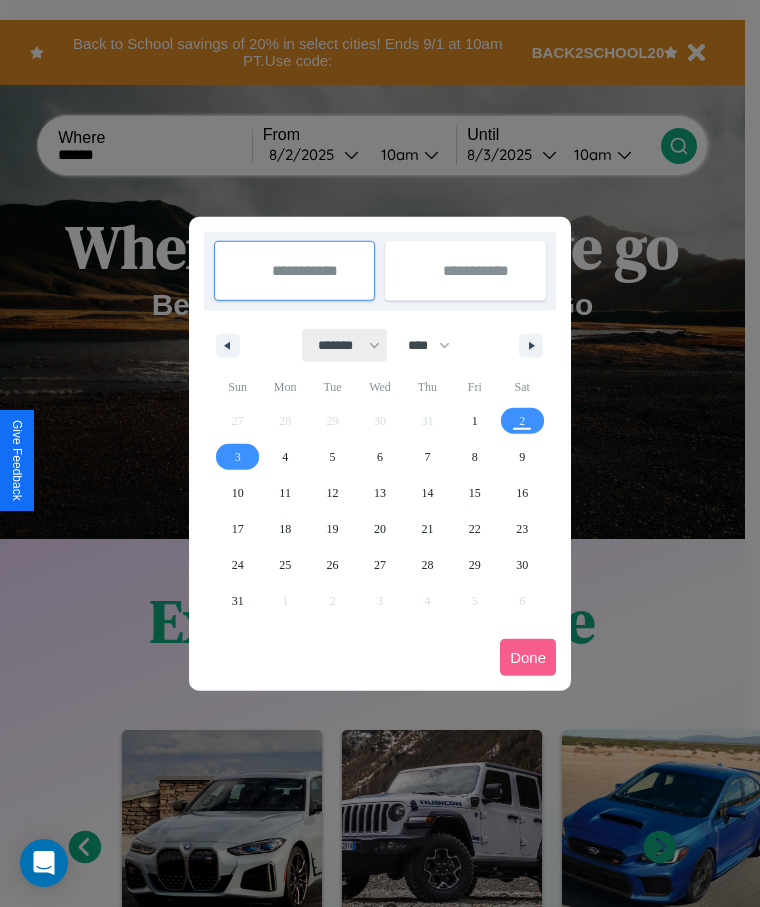 select on "*" 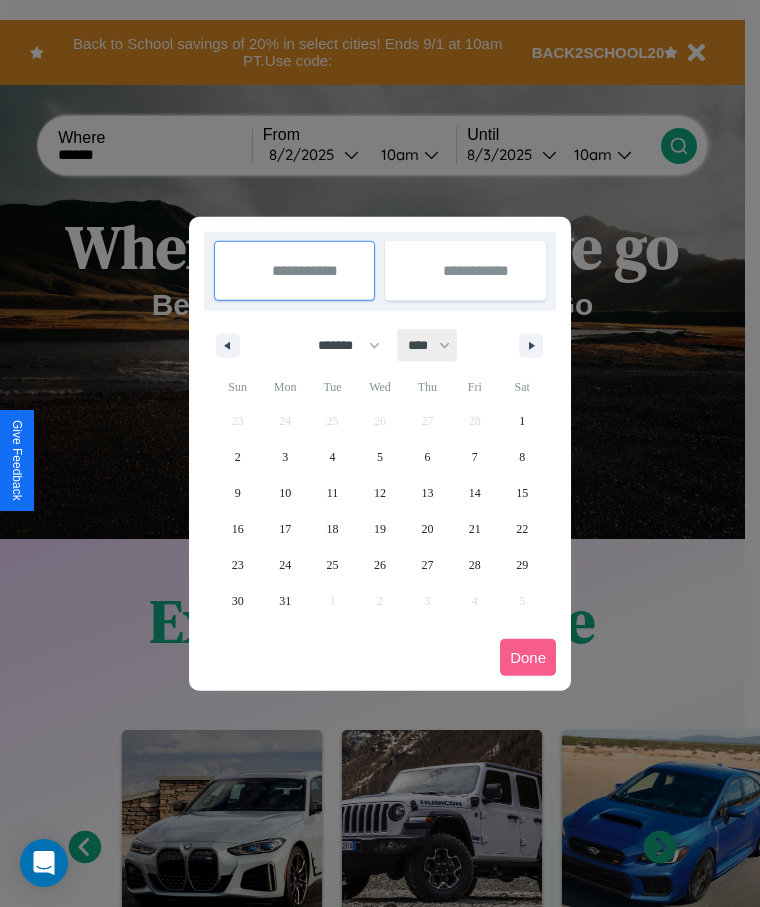 click on "**** **** **** **** **** **** **** **** **** **** **** **** **** **** **** **** **** **** **** **** **** **** **** **** **** **** **** **** **** **** **** **** **** **** **** **** **** **** **** **** **** **** **** **** **** **** **** **** **** **** **** **** **** **** **** **** **** **** **** **** **** **** **** **** **** **** **** **** **** **** **** **** **** **** **** **** **** **** **** **** **** **** **** **** **** **** **** **** **** **** **** **** **** **** **** **** **** **** **** **** **** **** **** **** **** **** **** **** **** **** **** **** **** **** **** **** **** **** **** **** ****" at bounding box center (428, 345) 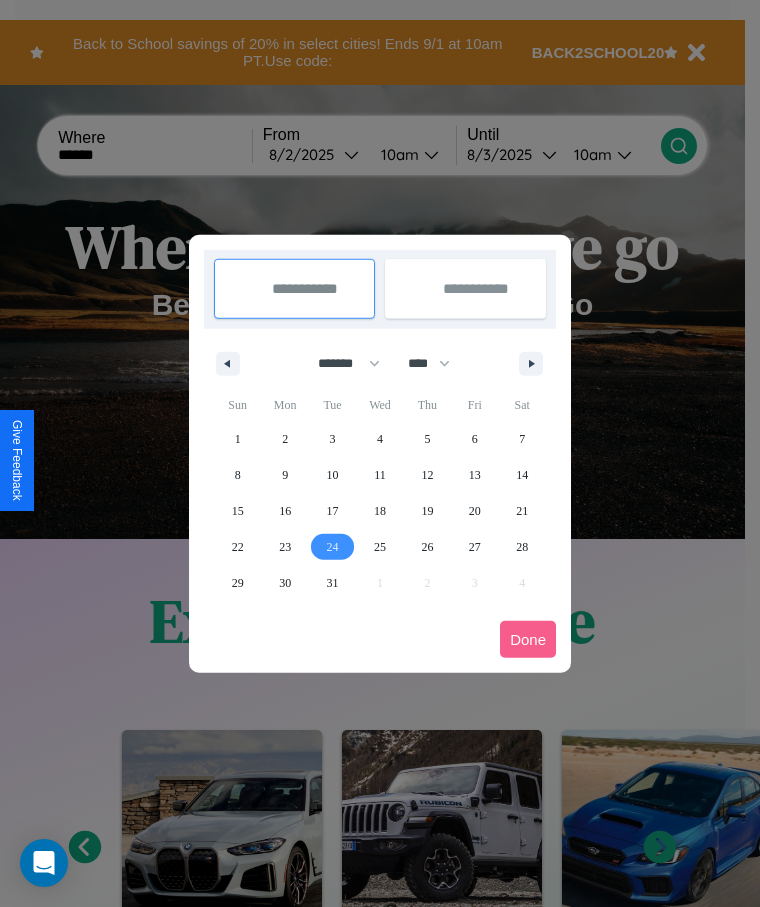 click on "24" at bounding box center (333, 547) 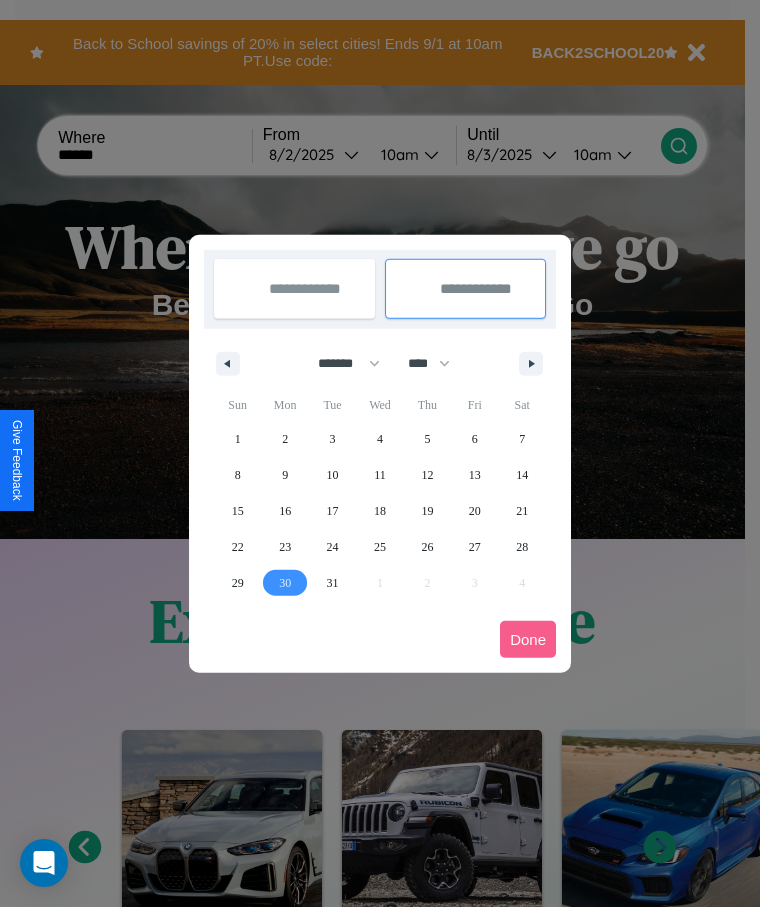 click on "30" at bounding box center (285, 583) 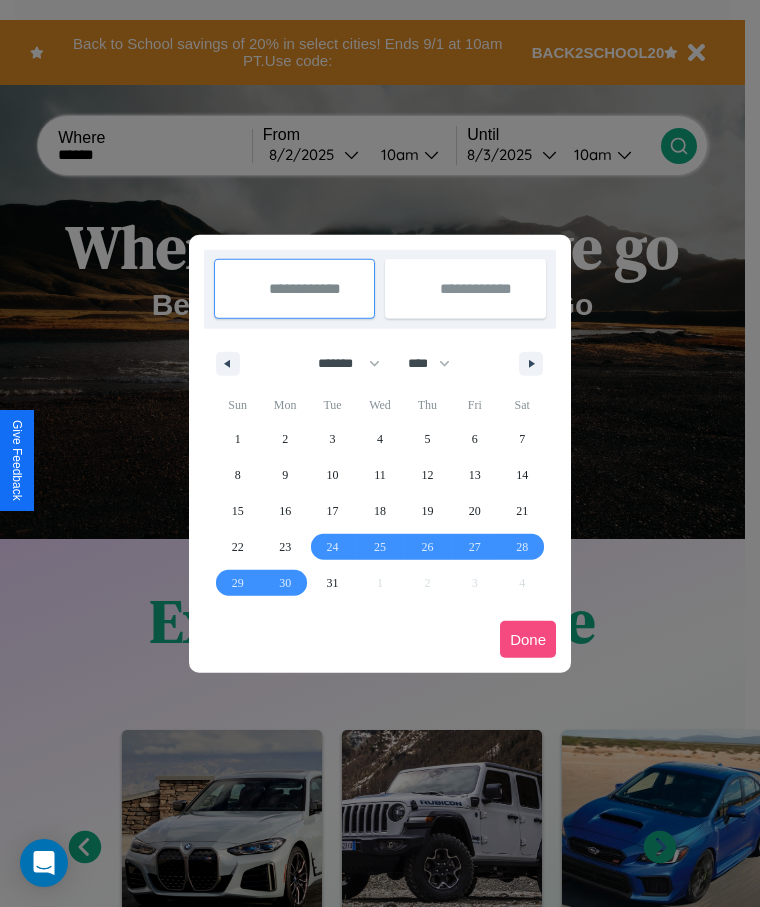 click on "Done" at bounding box center (528, 639) 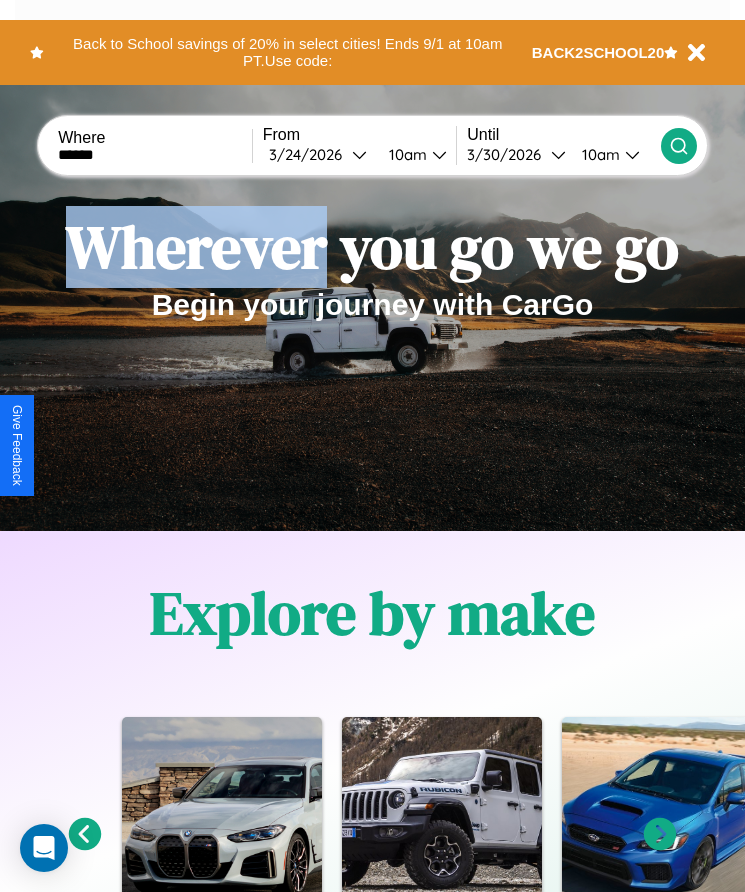 click 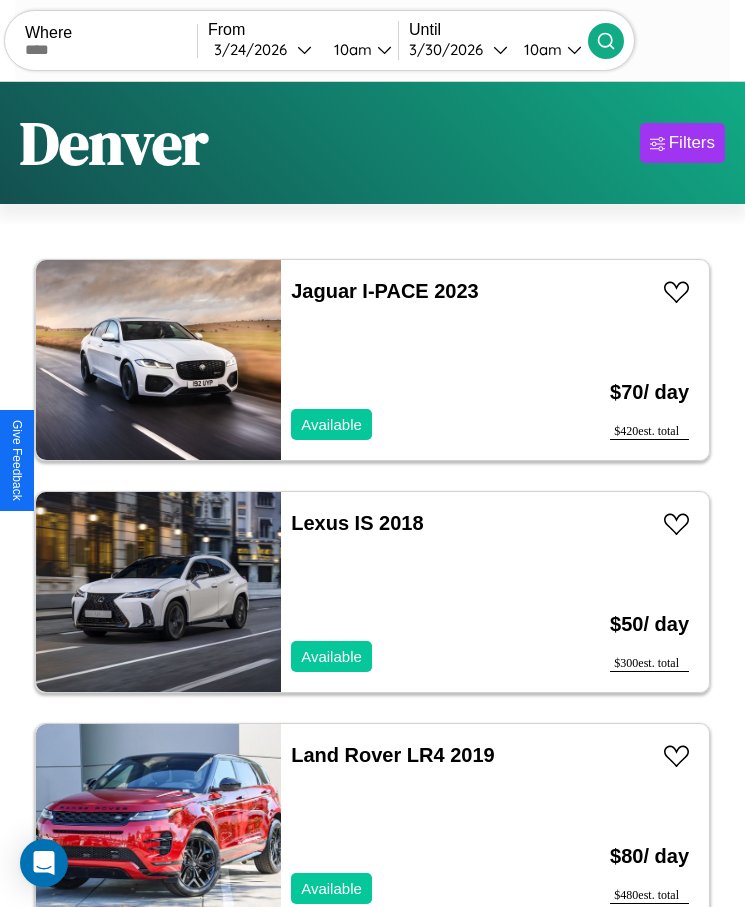 scroll, scrollTop: 50, scrollLeft: 0, axis: vertical 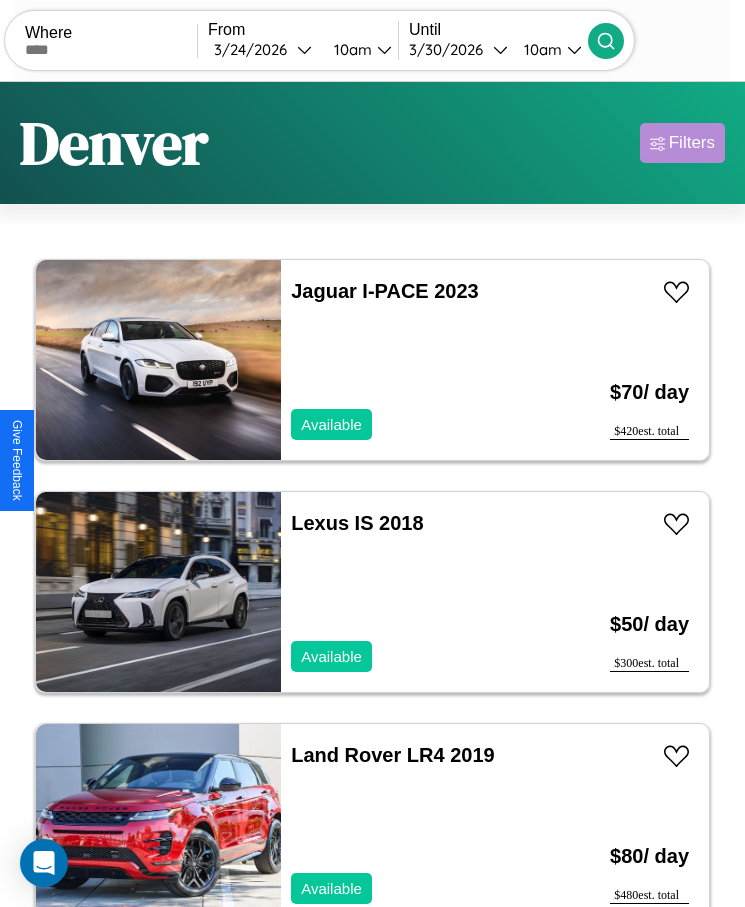 click on "Filters" at bounding box center [692, 143] 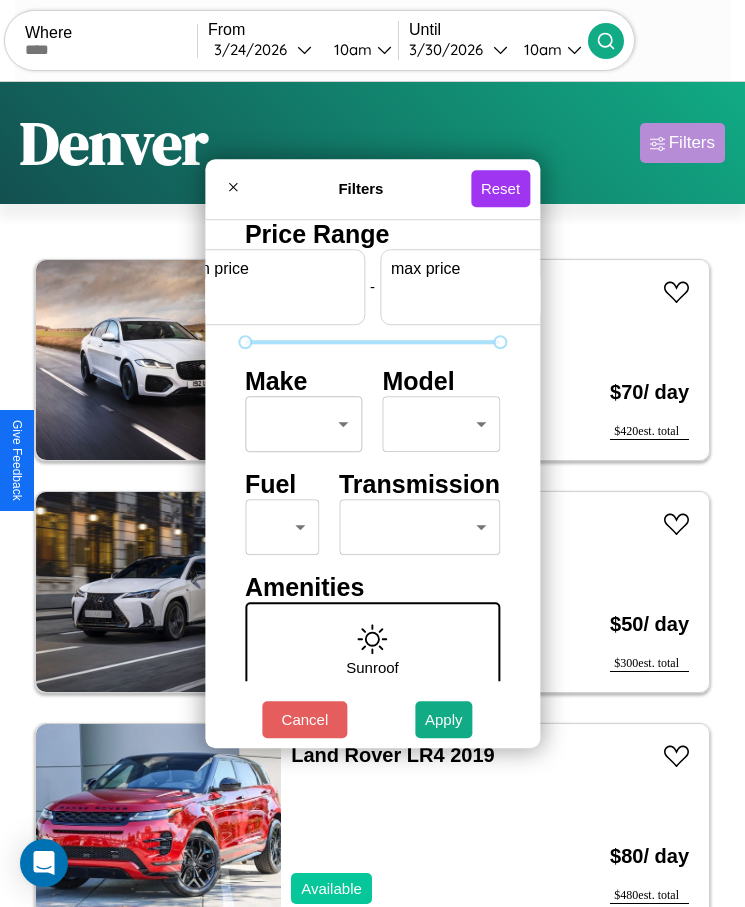 scroll, scrollTop: 0, scrollLeft: 74, axis: horizontal 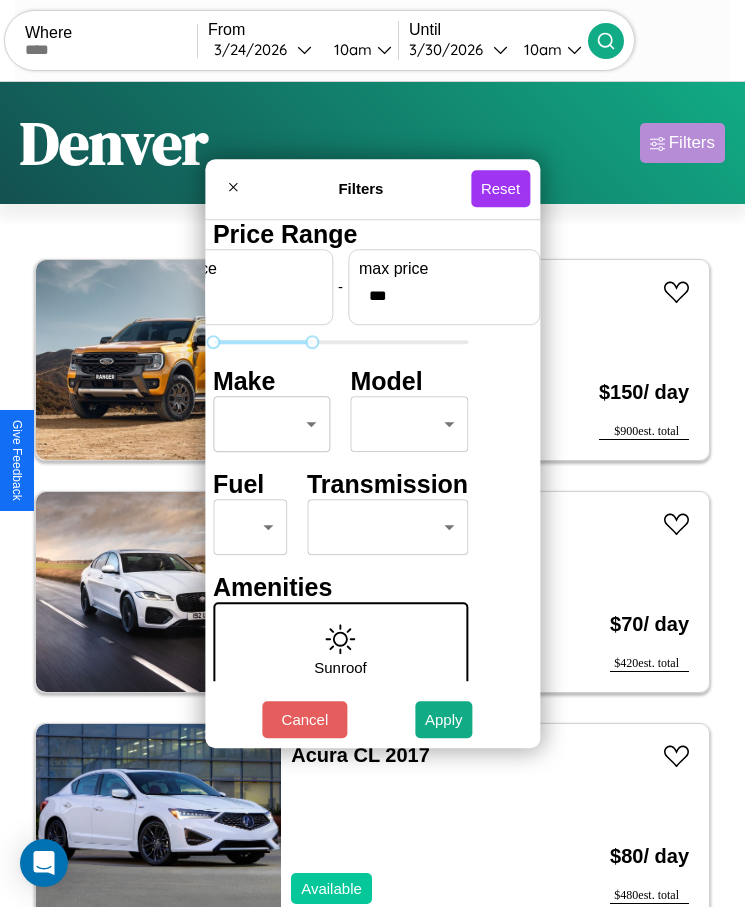 type on "***" 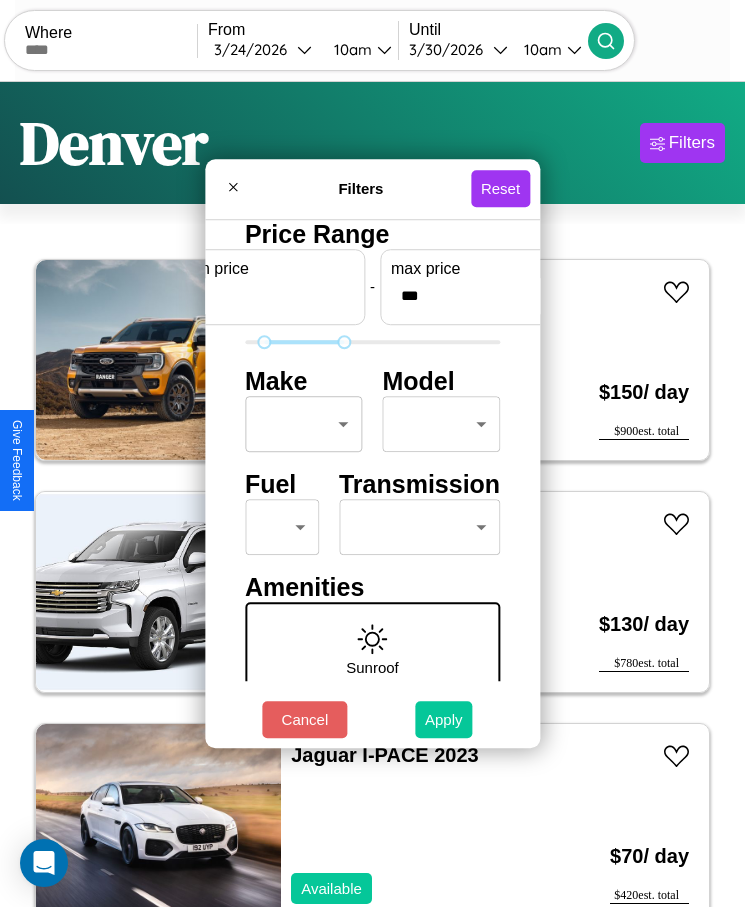 type on "**" 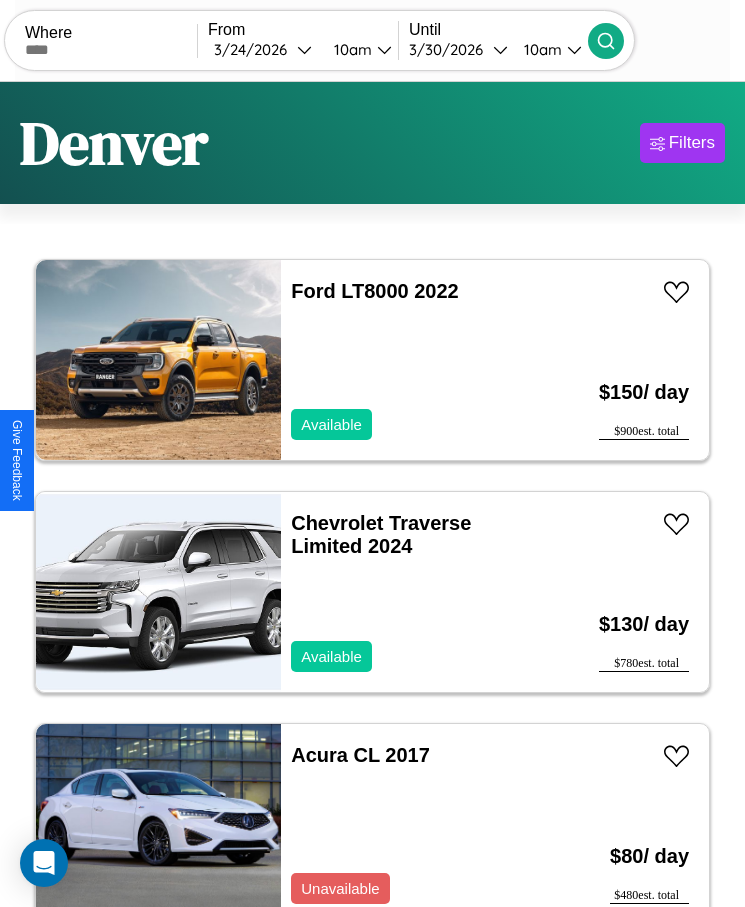 scroll, scrollTop: 50, scrollLeft: 0, axis: vertical 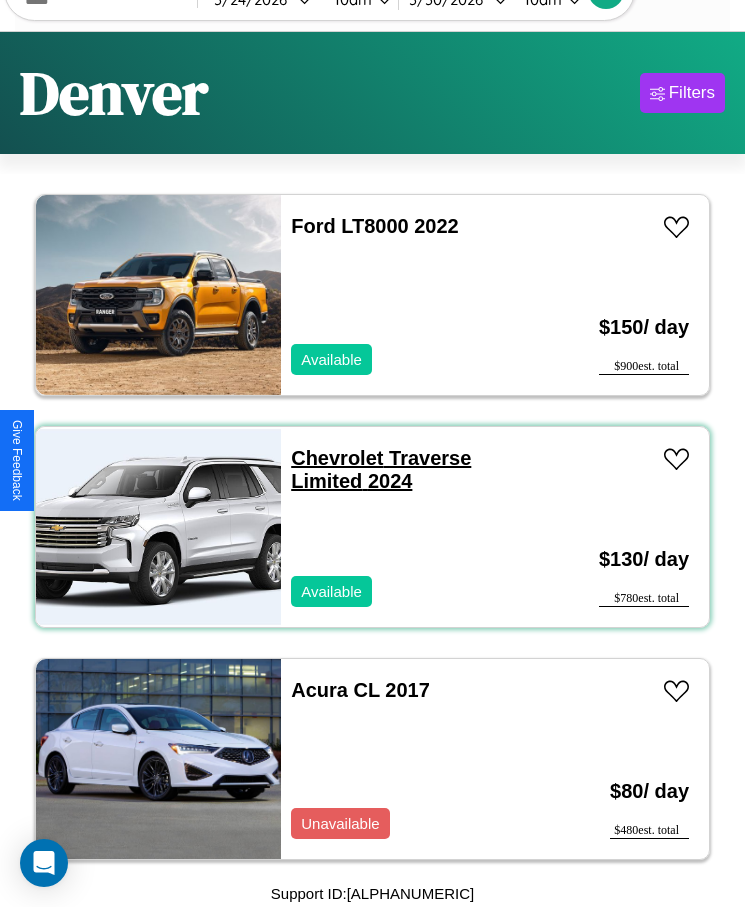 click on "Chevrolet   Traverse Limited   2024" at bounding box center (381, 469) 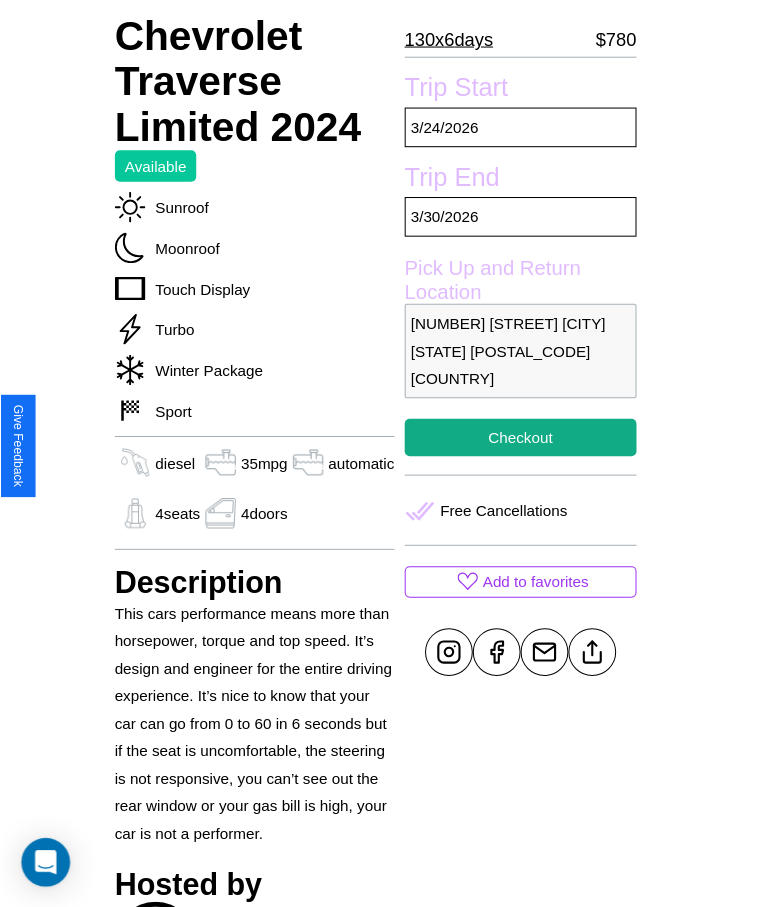 scroll, scrollTop: 620, scrollLeft: 0, axis: vertical 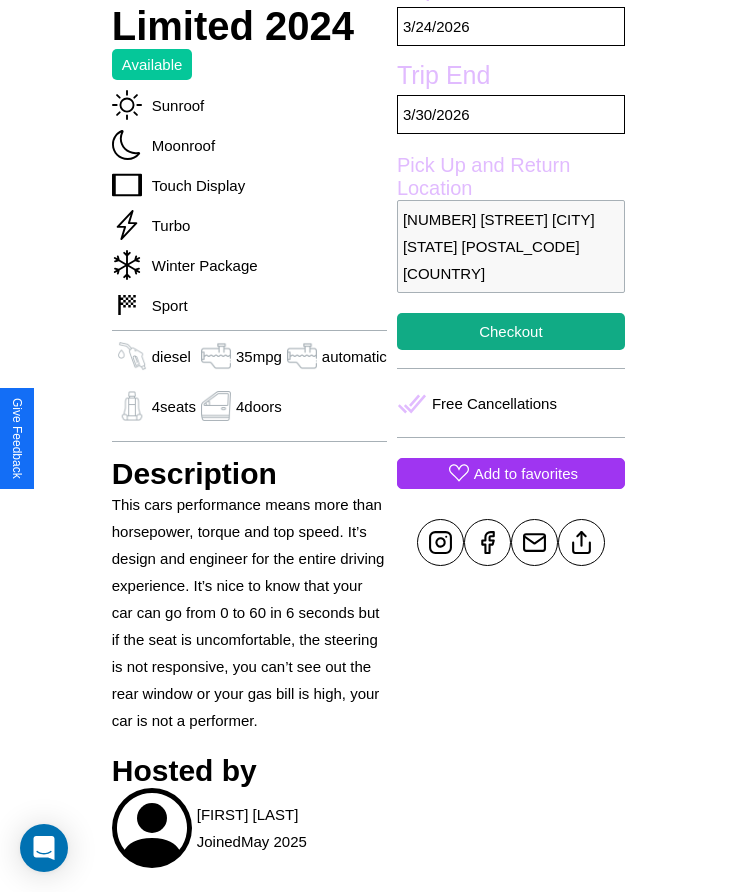 click on "Add to favorites" at bounding box center (526, 473) 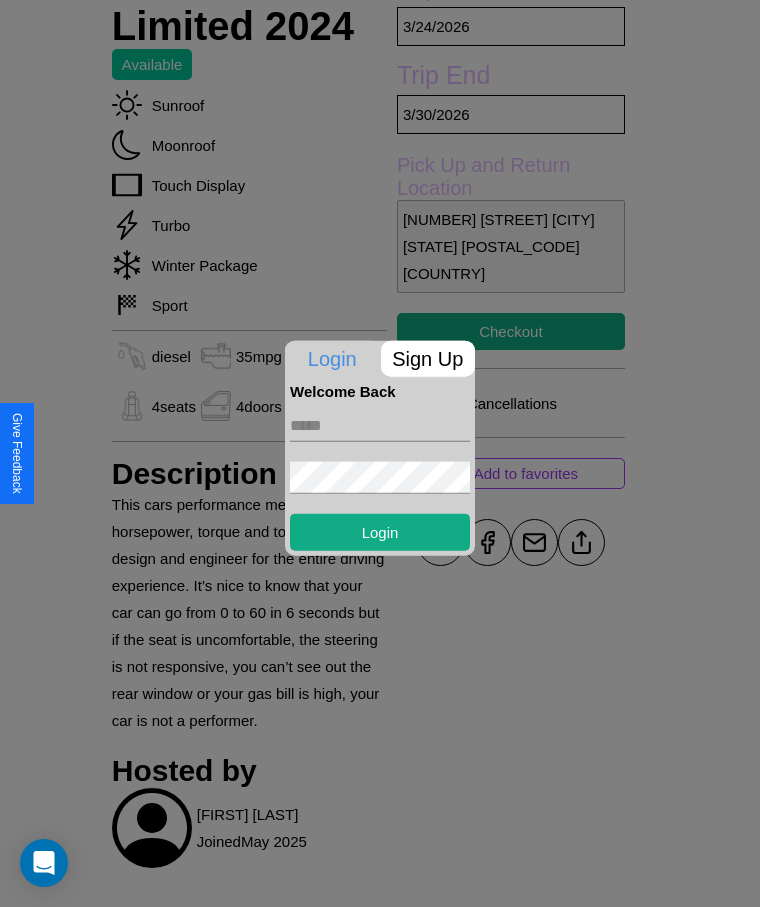 click on "Sign Up" at bounding box center (428, 358) 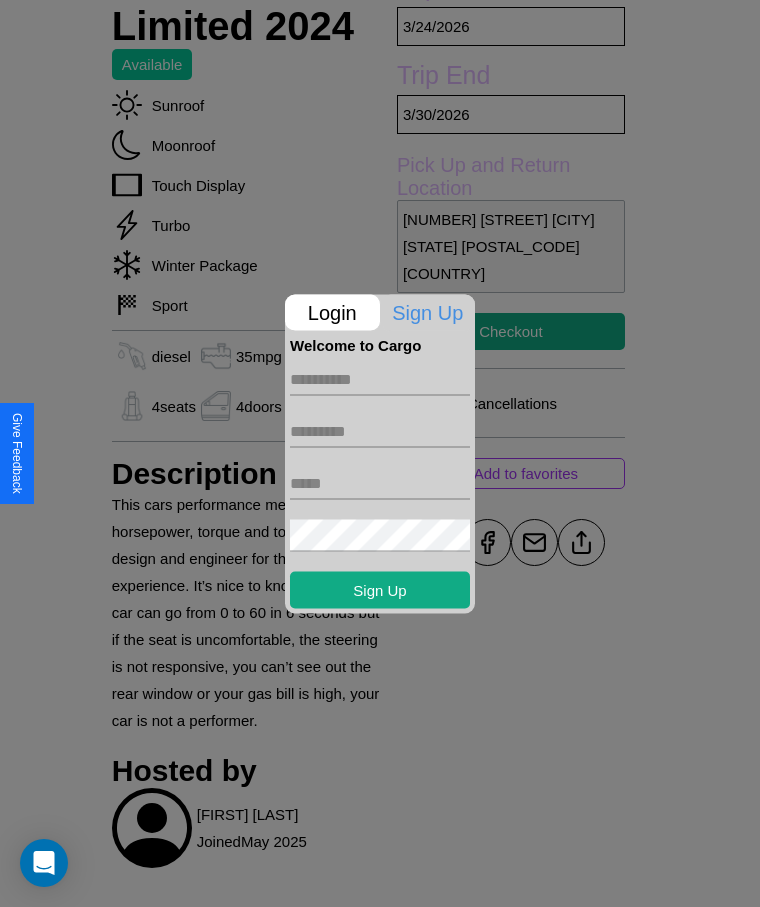 click at bounding box center [380, 379] 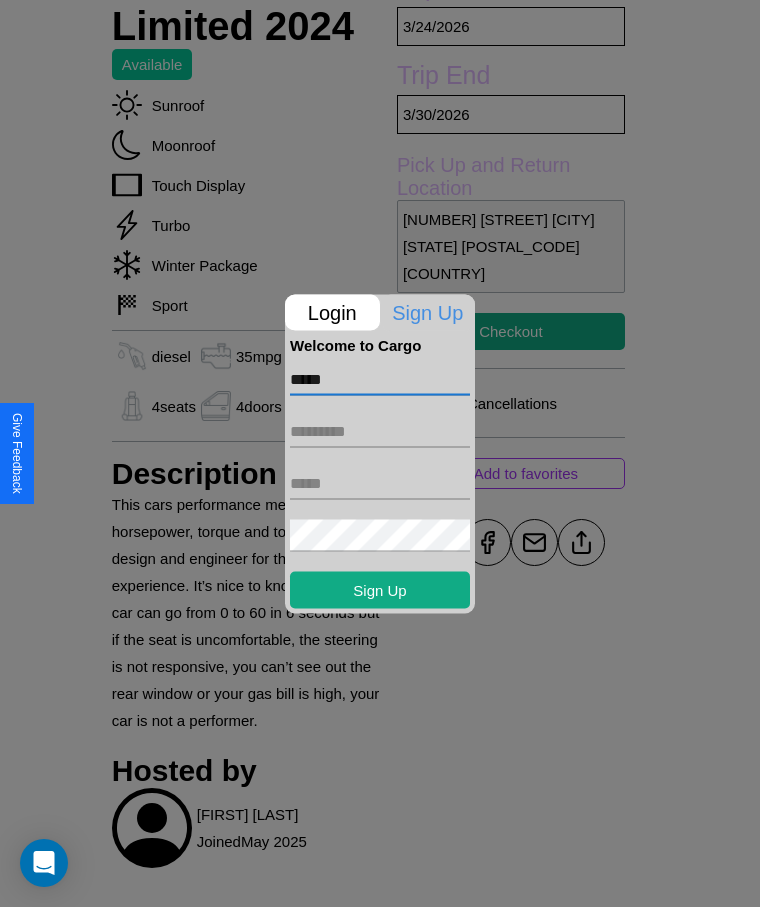 type on "*****" 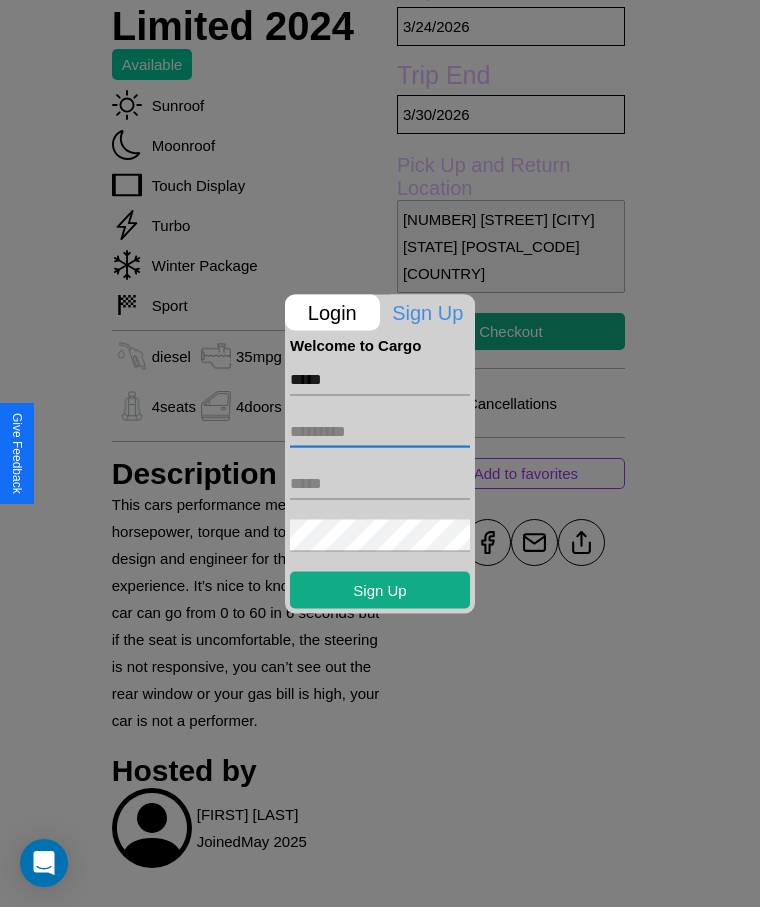 click at bounding box center [380, 431] 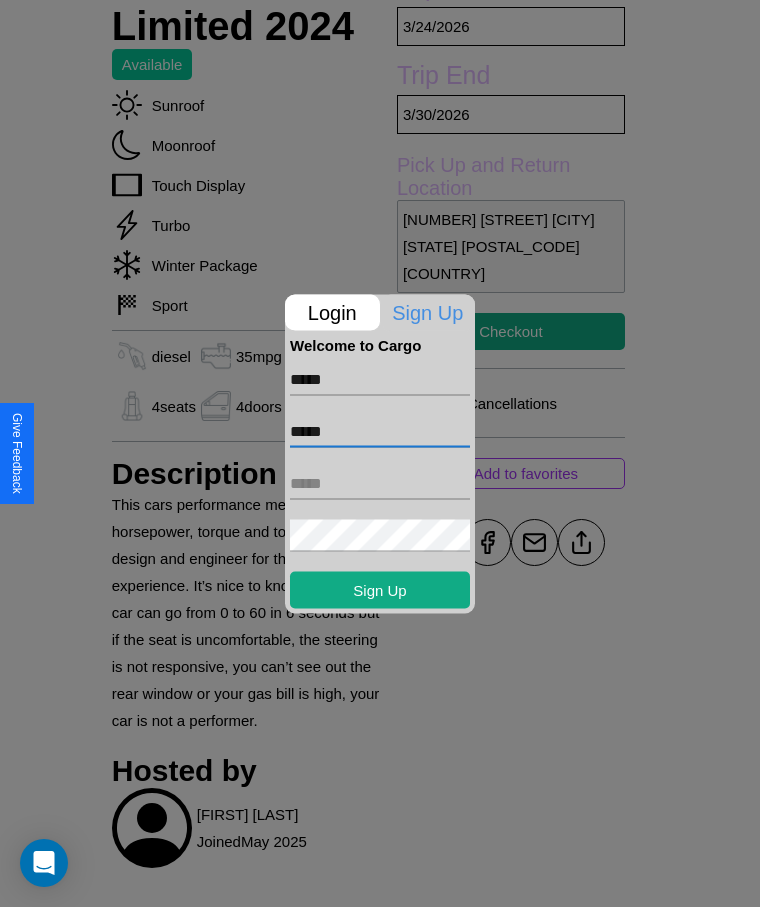 type on "*****" 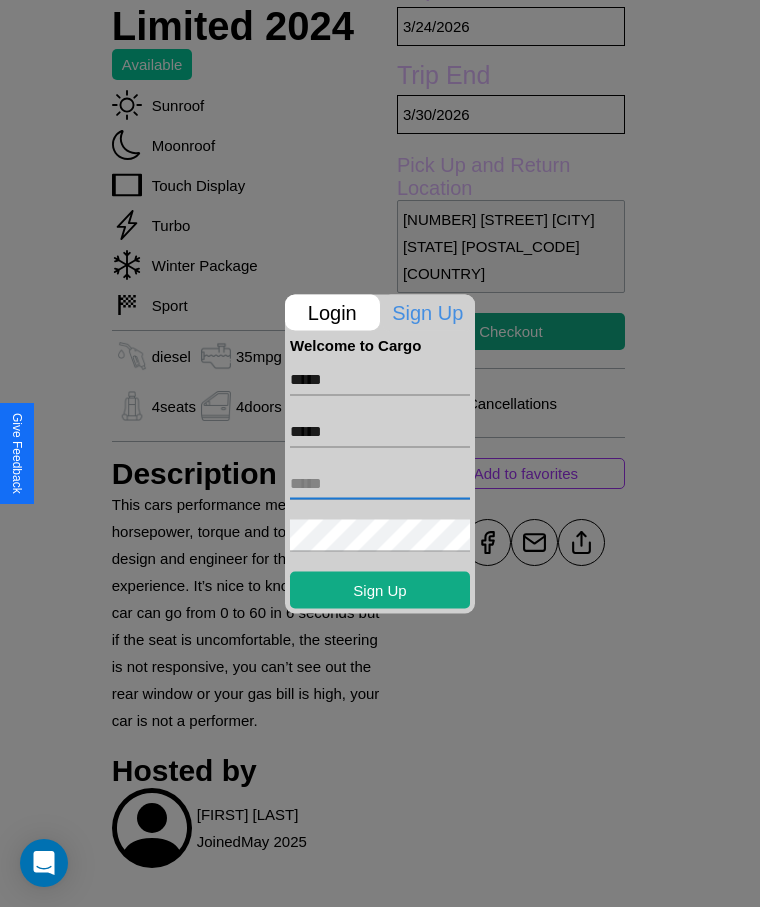 click at bounding box center [380, 483] 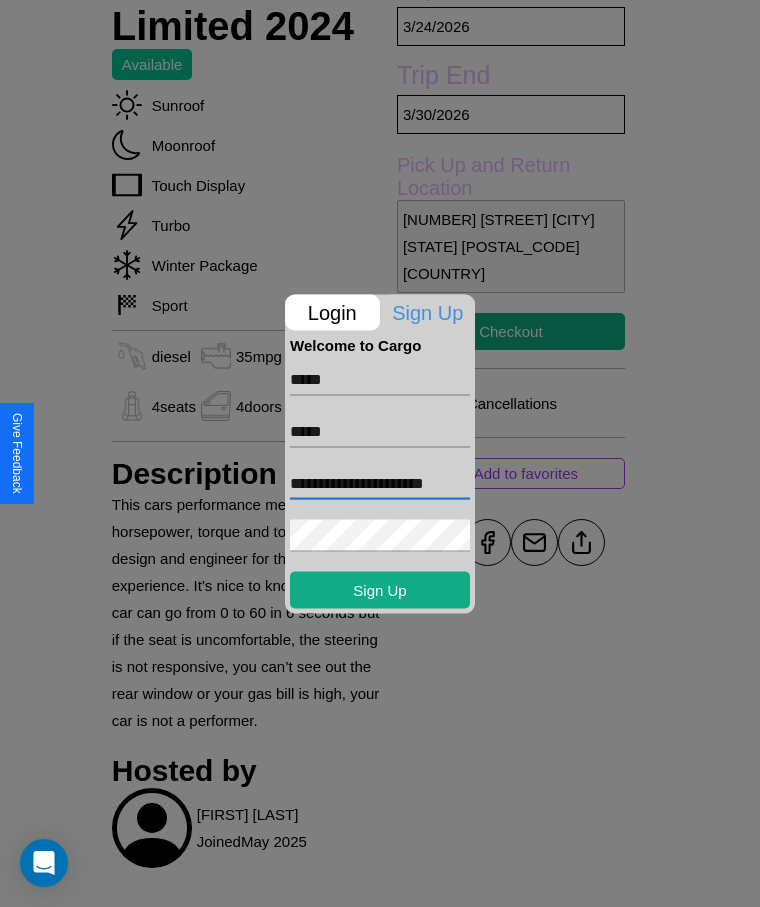 scroll, scrollTop: 0, scrollLeft: 5, axis: horizontal 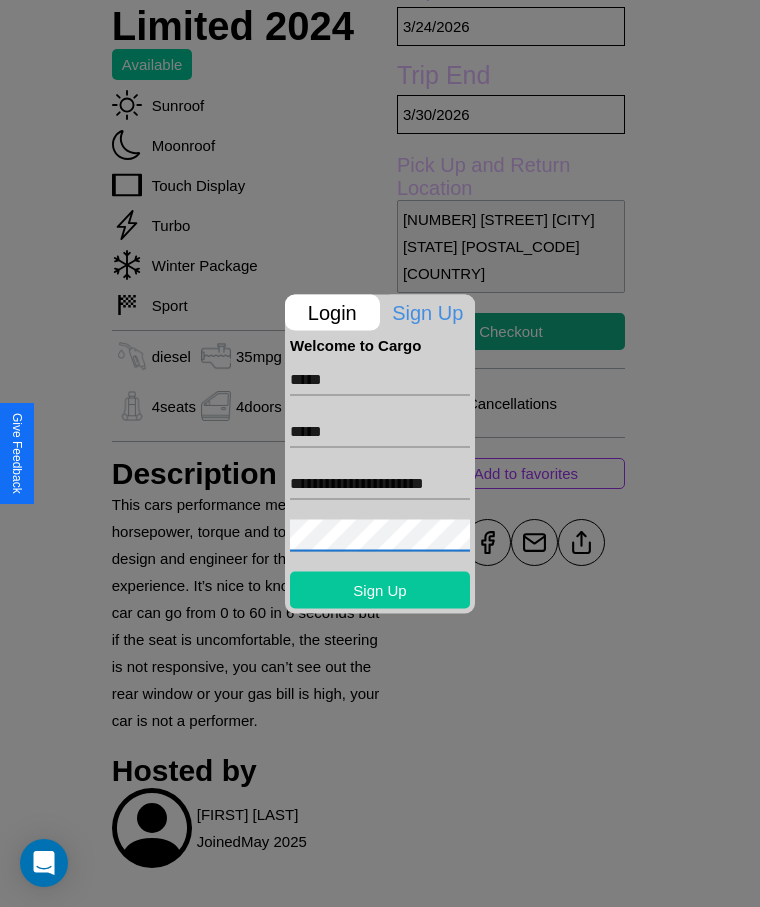 click on "Sign Up" at bounding box center [380, 589] 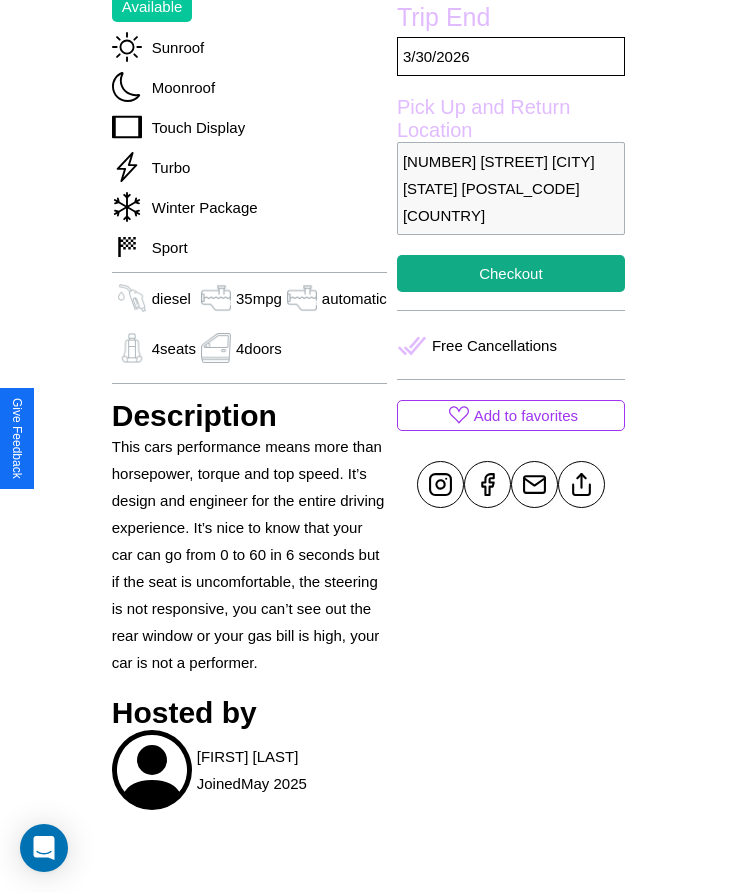 scroll, scrollTop: 689, scrollLeft: 0, axis: vertical 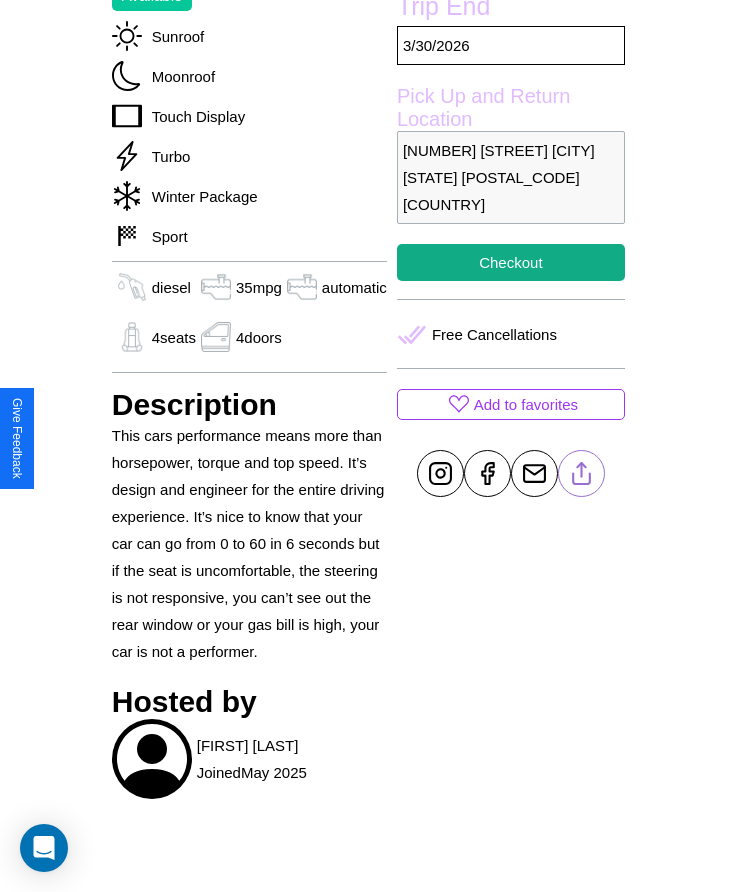 click 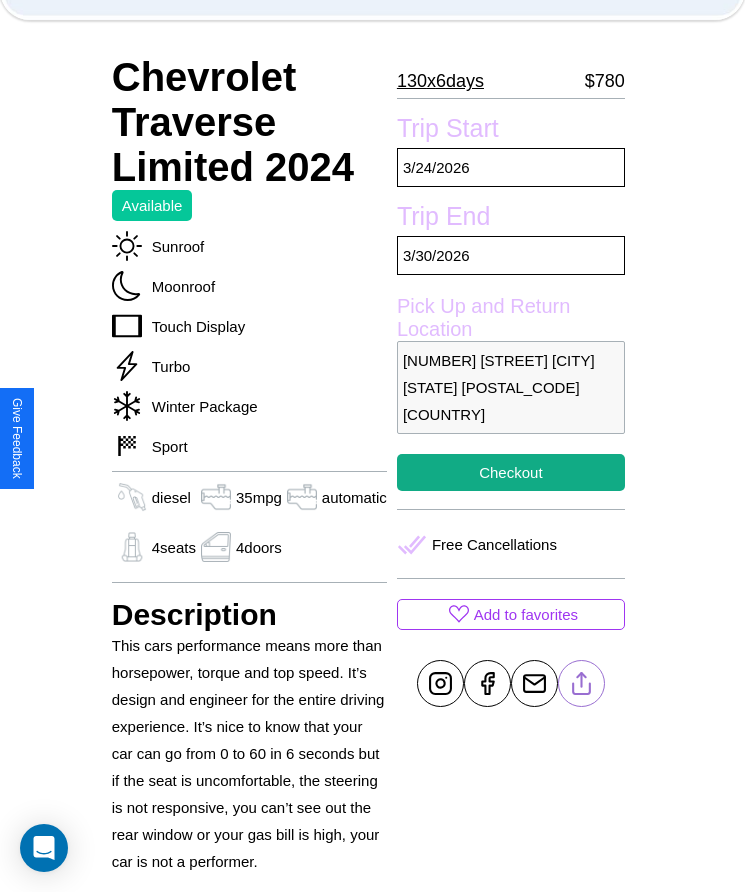 scroll, scrollTop: 478, scrollLeft: 0, axis: vertical 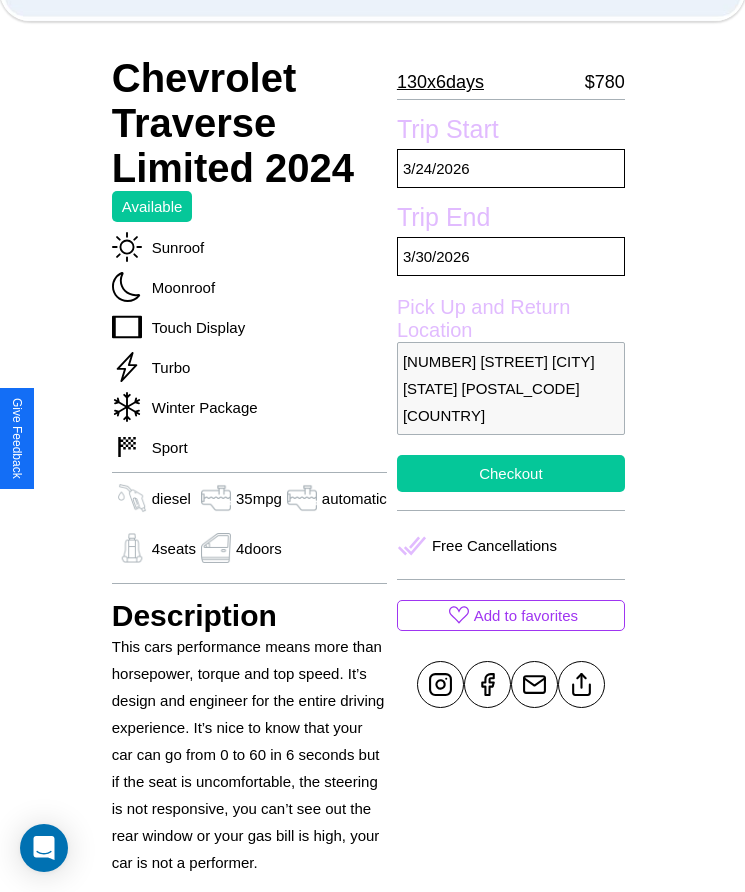 click on "Checkout" at bounding box center [511, 473] 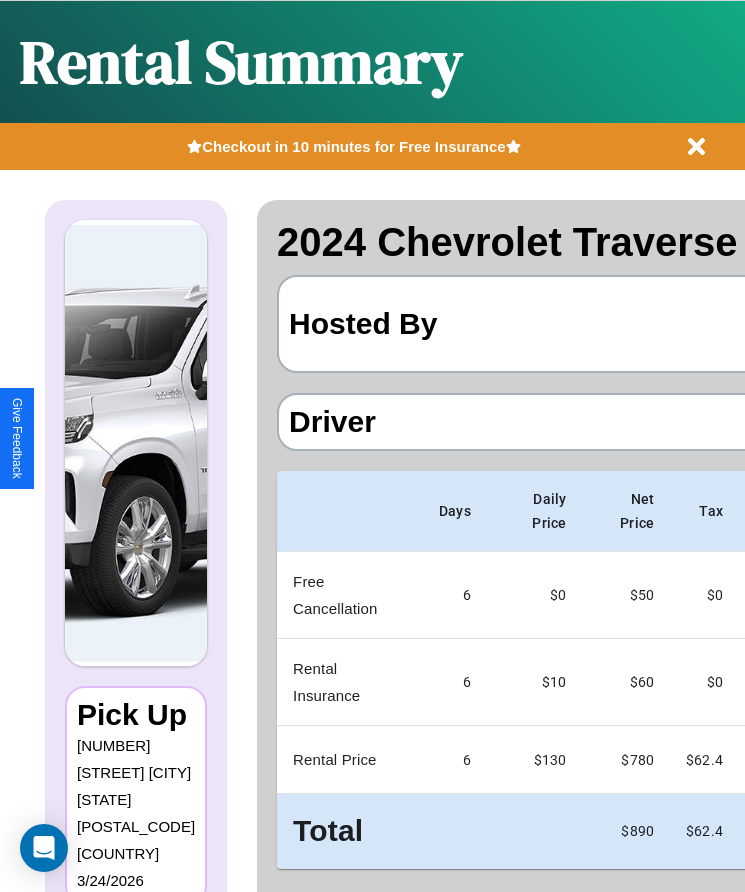 scroll, scrollTop: 44, scrollLeft: 124, axis: both 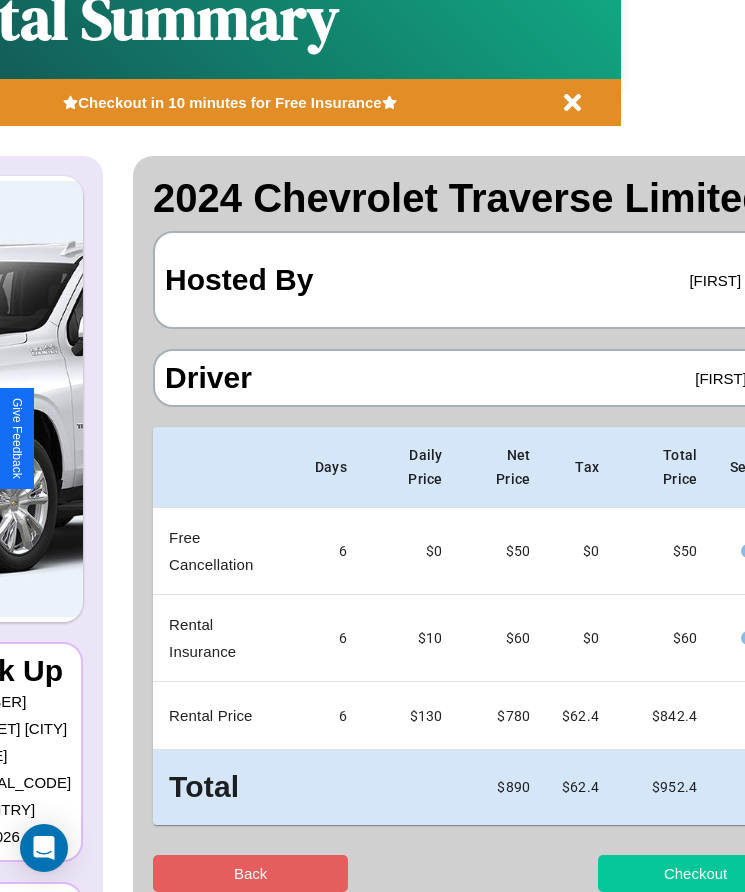 click on "Checkout" at bounding box center [695, 873] 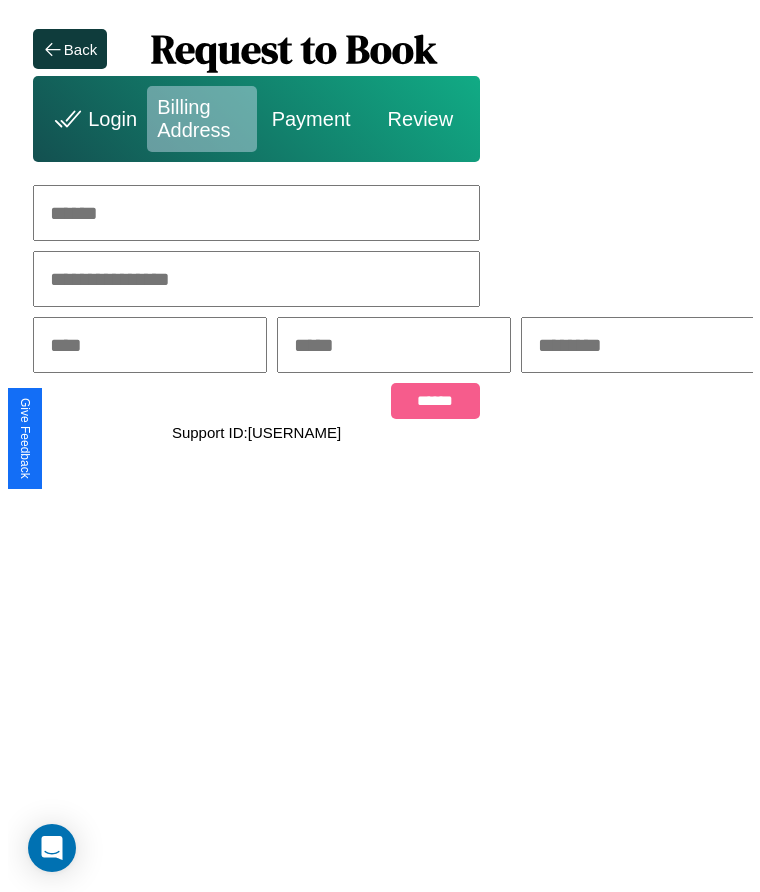 scroll, scrollTop: 0, scrollLeft: 0, axis: both 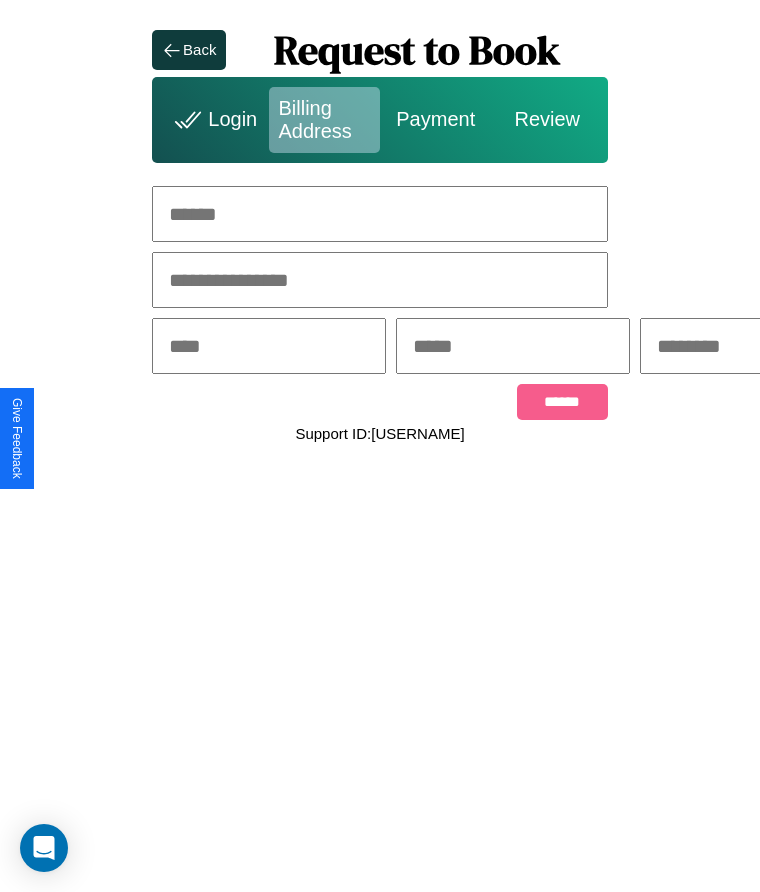 click at bounding box center (380, 214) 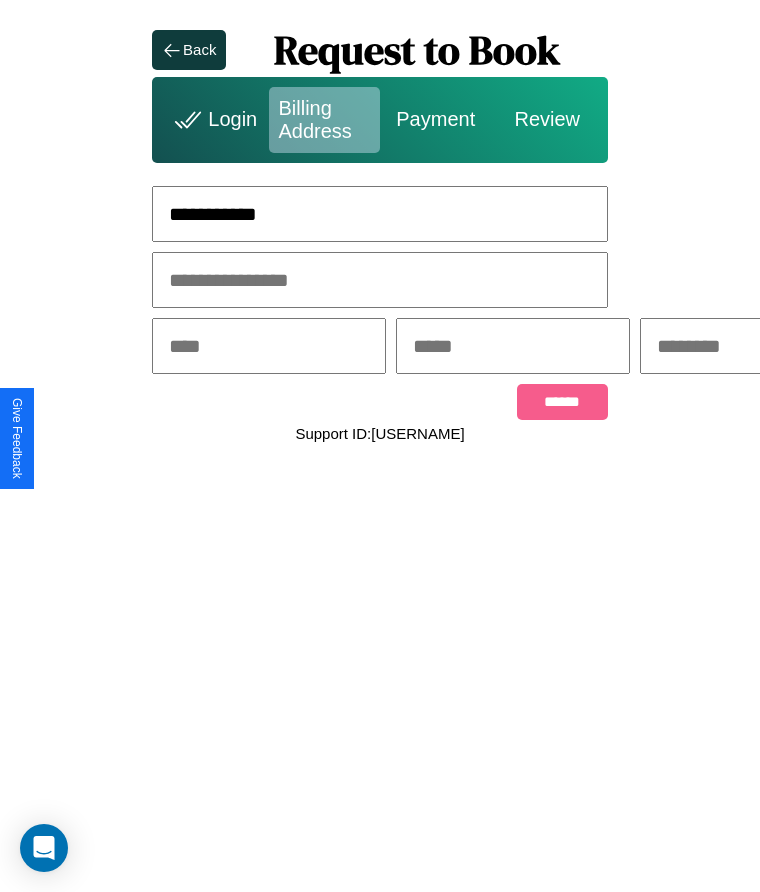 type on "**********" 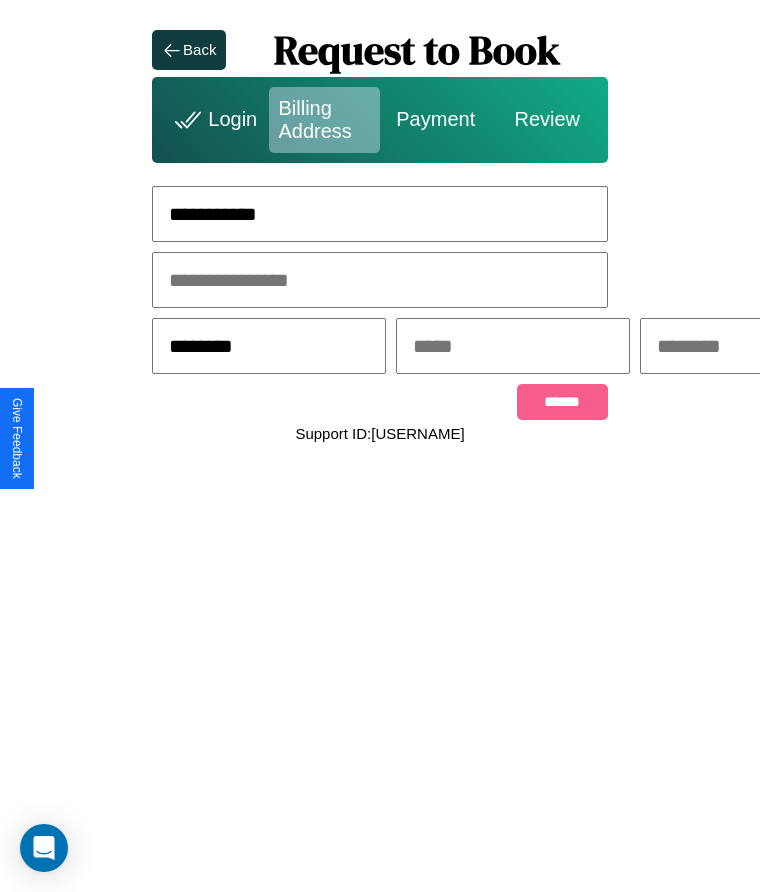 type on "********" 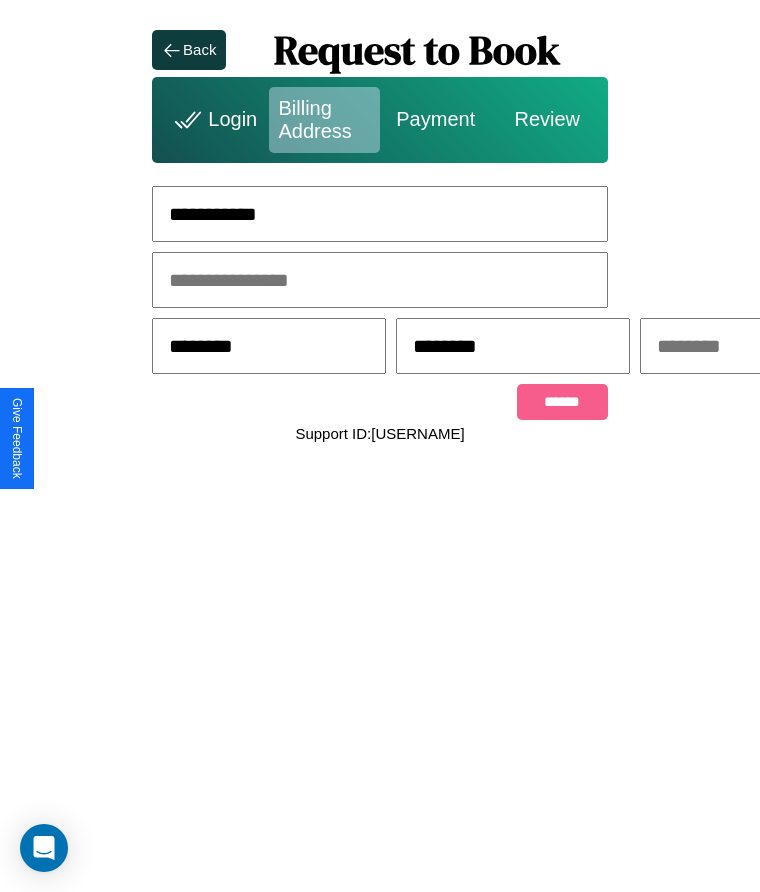 scroll, scrollTop: 0, scrollLeft: 309, axis: horizontal 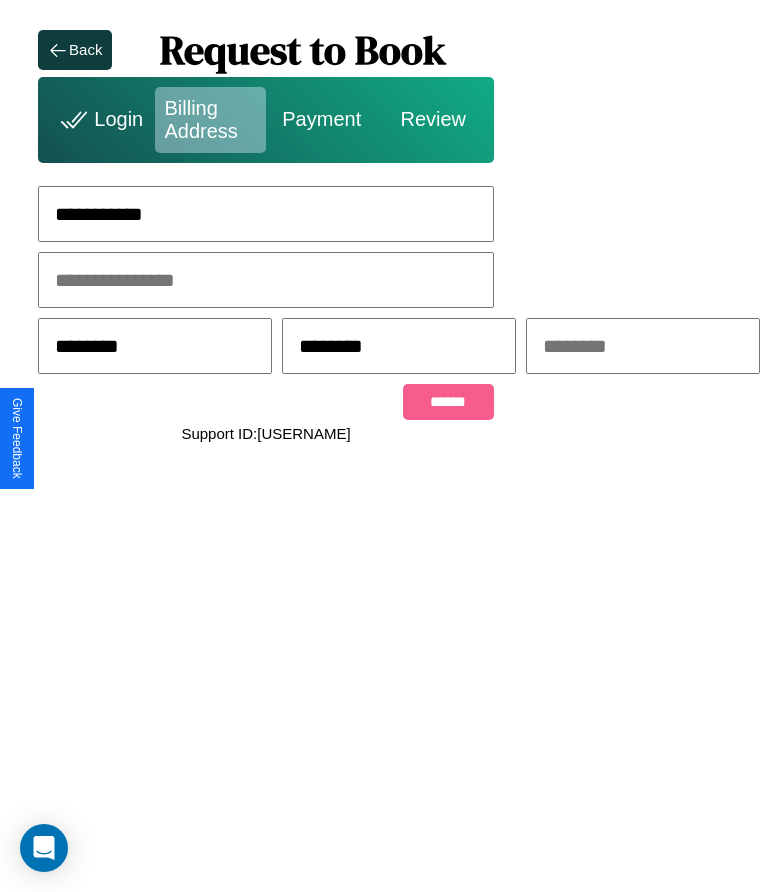 type on "********" 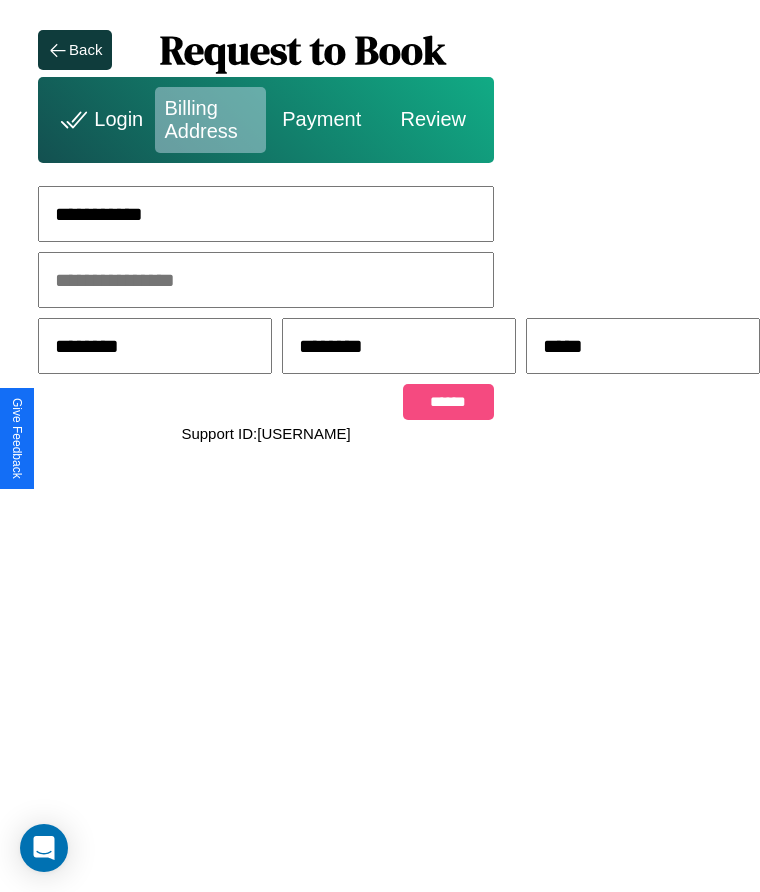 type on "*****" 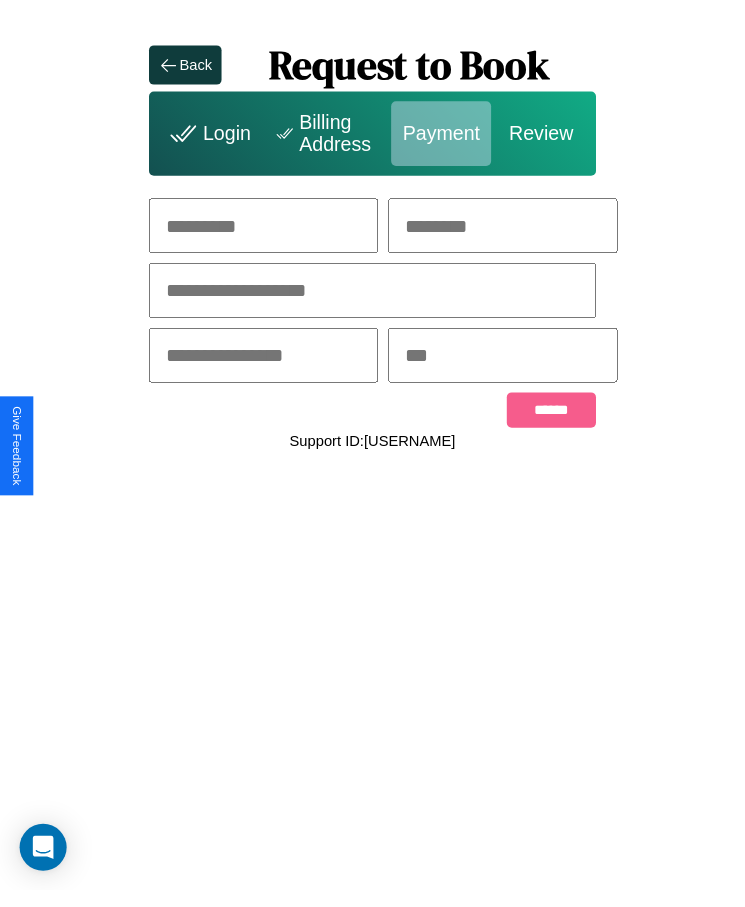 scroll, scrollTop: 0, scrollLeft: 0, axis: both 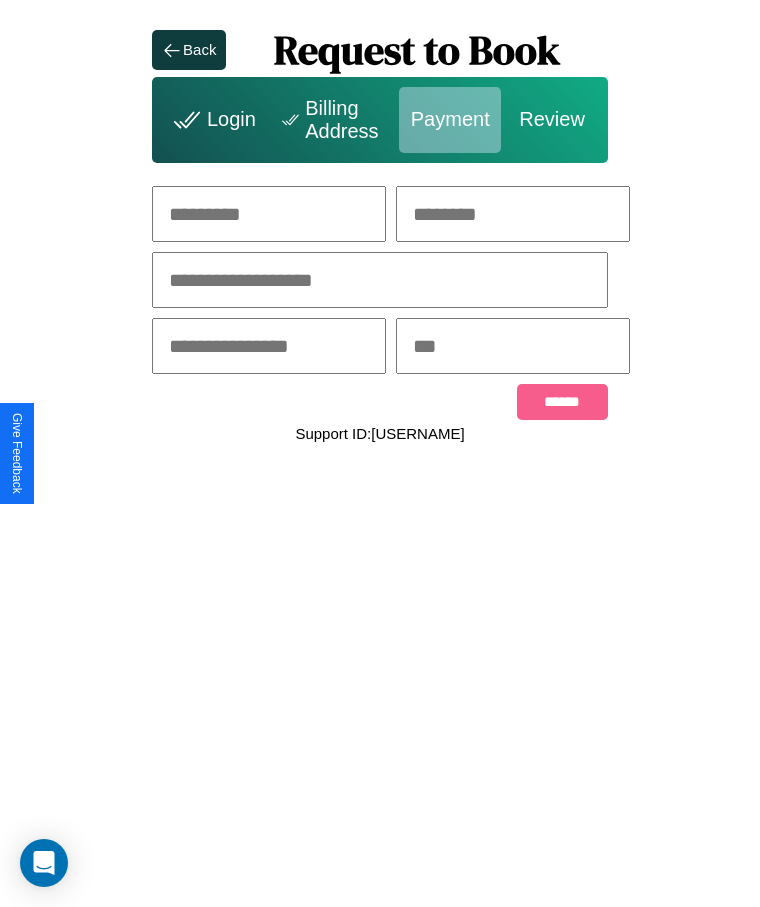 click at bounding box center [269, 214] 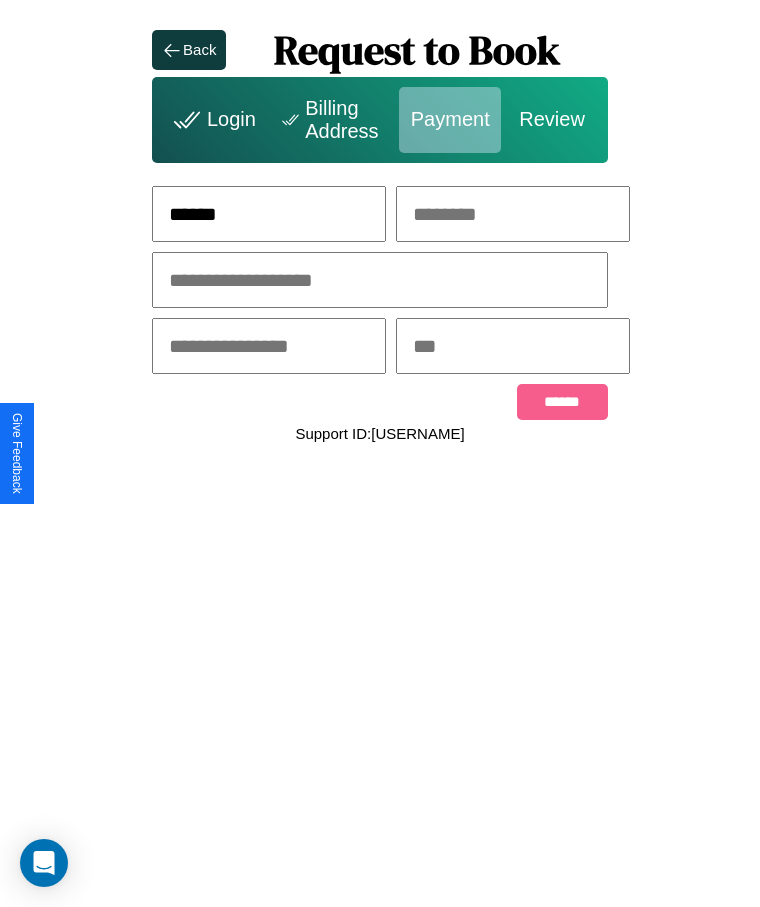 type on "******" 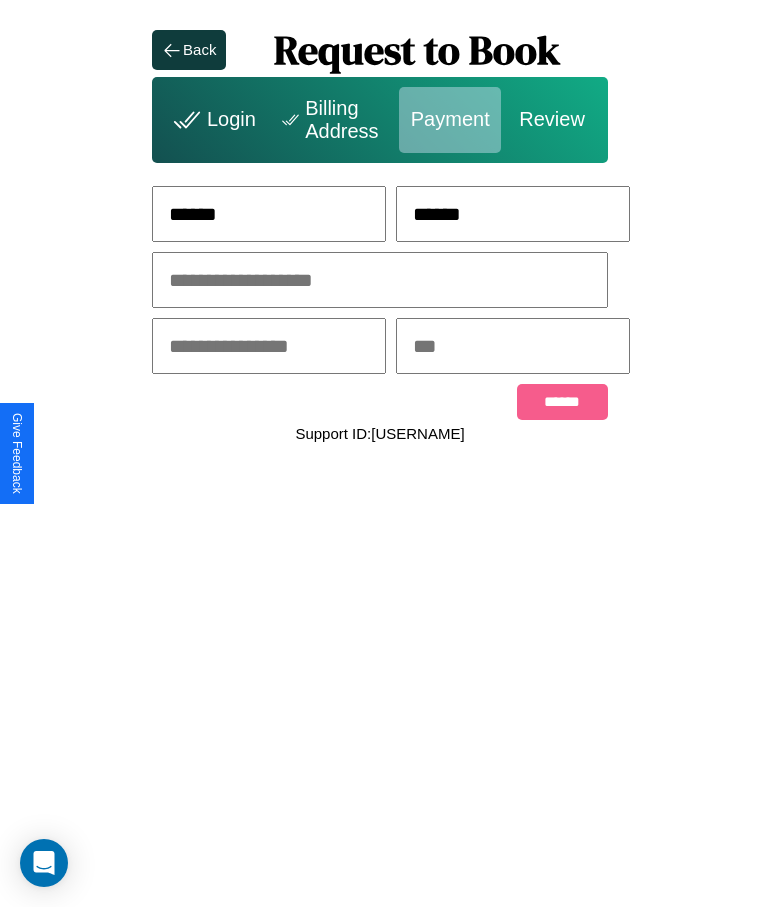 type on "******" 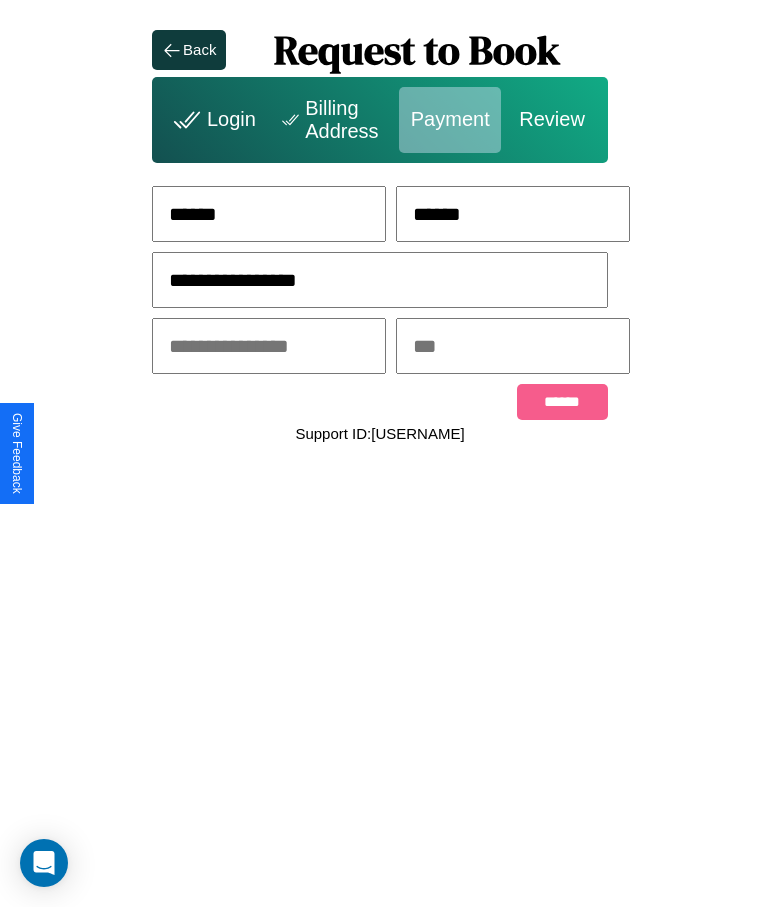 type on "**********" 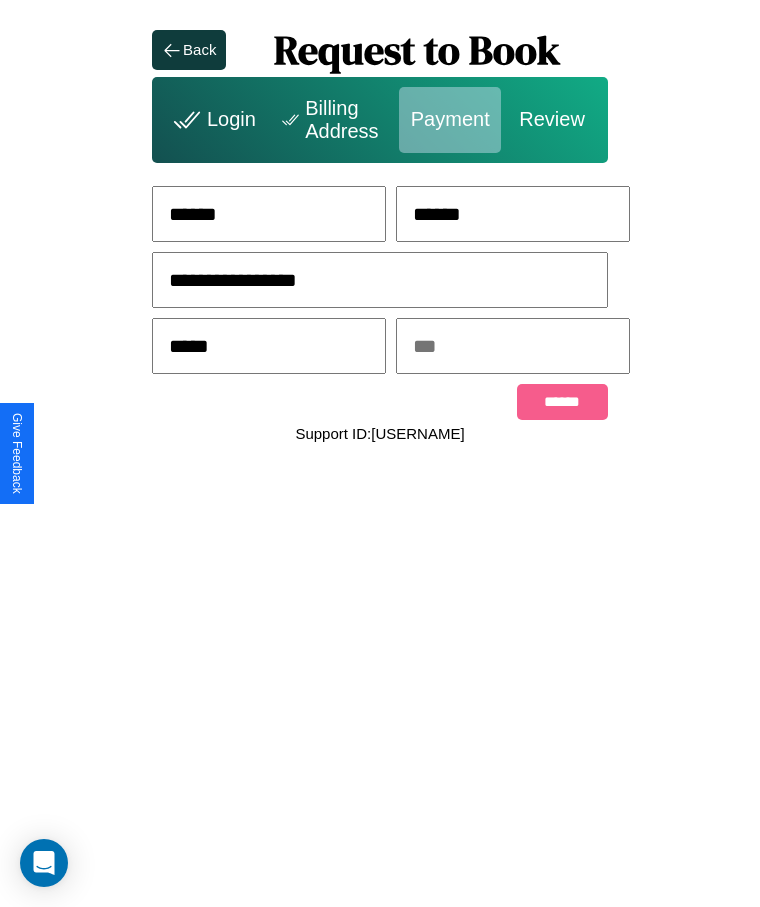 type on "*****" 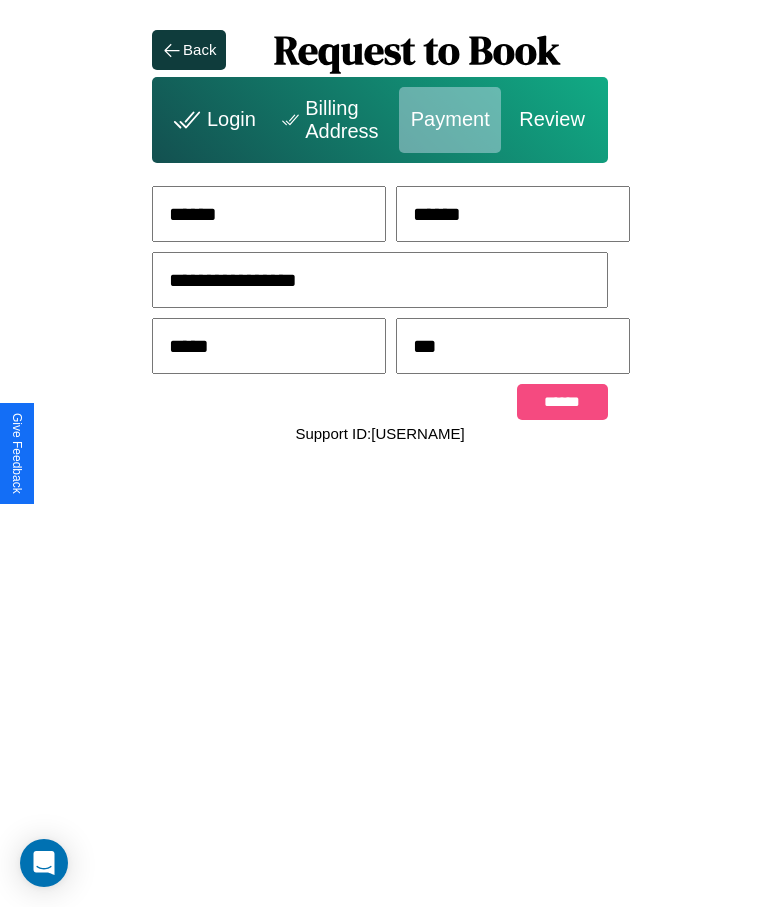 type on "***" 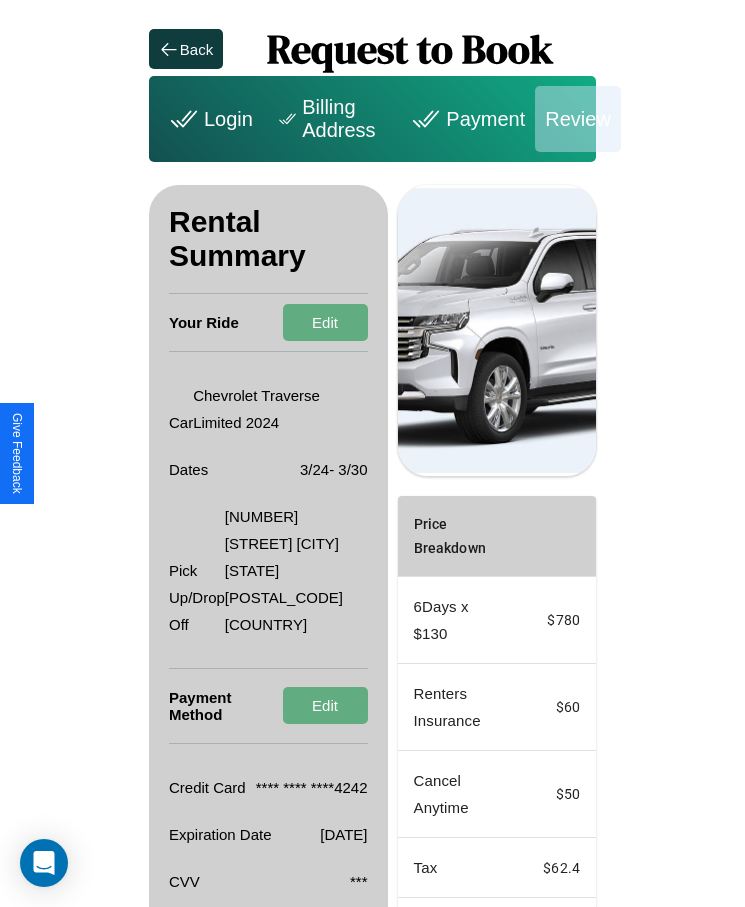 scroll, scrollTop: 164, scrollLeft: 0, axis: vertical 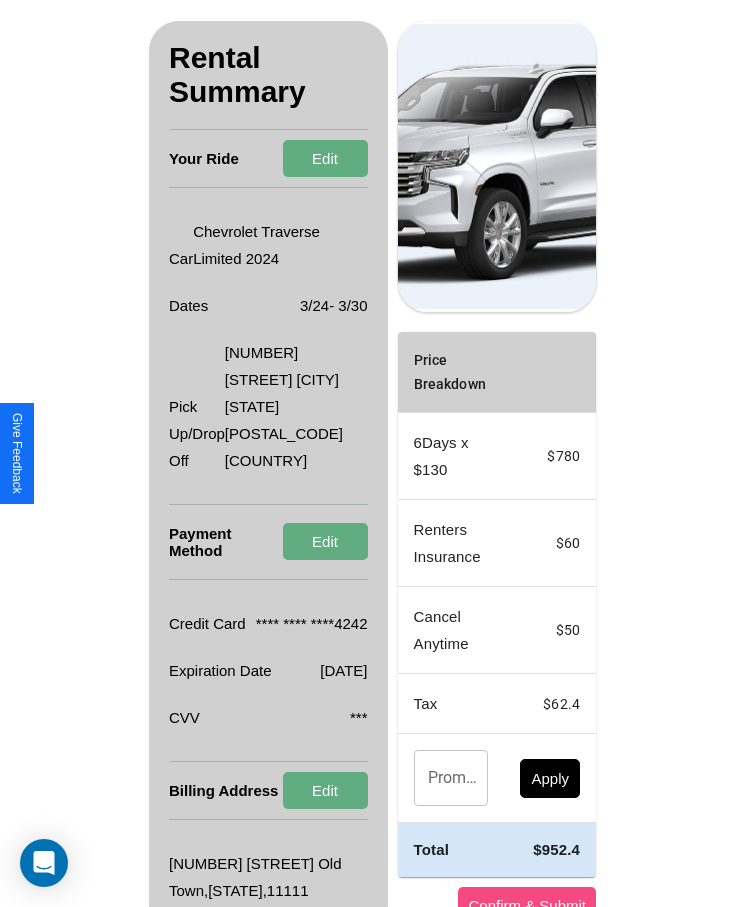 click on "Confirm & Submit" at bounding box center [527, 905] 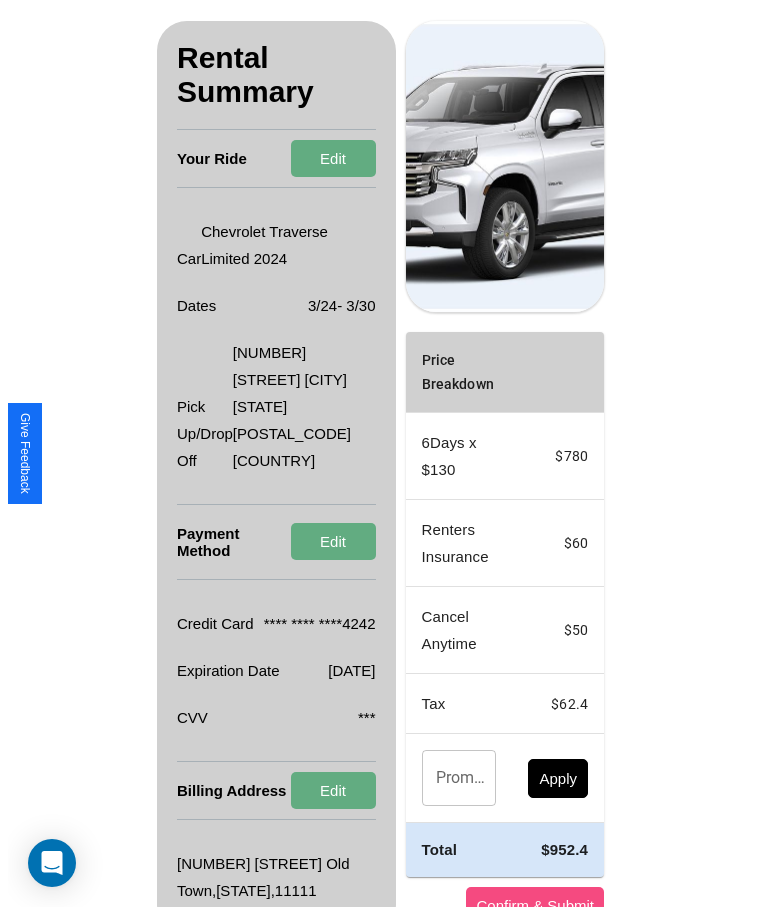 scroll, scrollTop: 0, scrollLeft: 0, axis: both 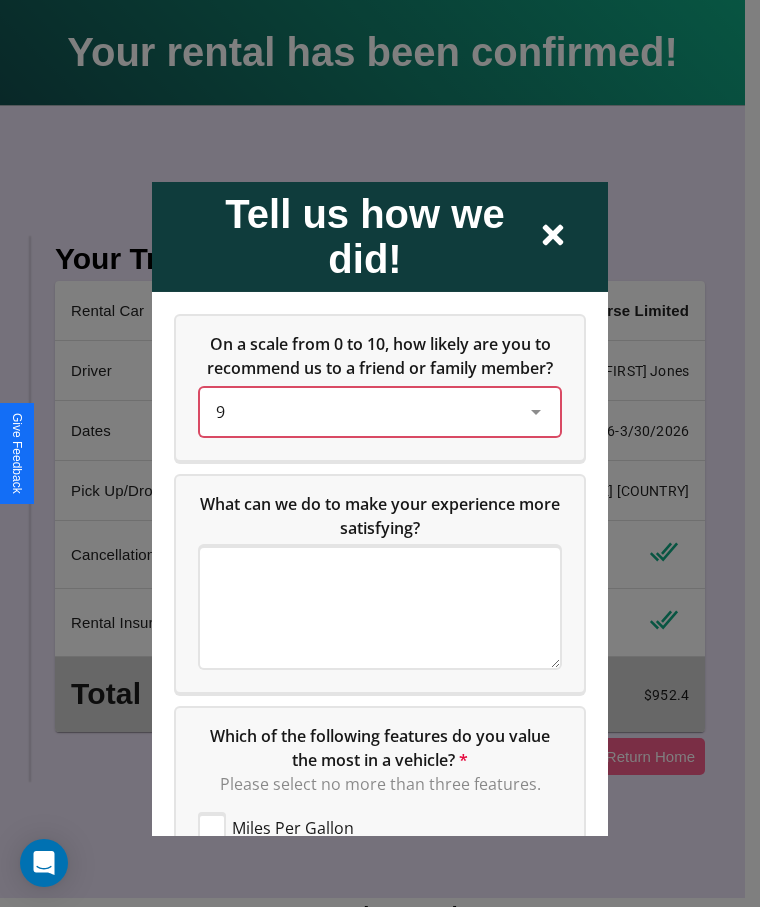 click on "9" at bounding box center [364, 411] 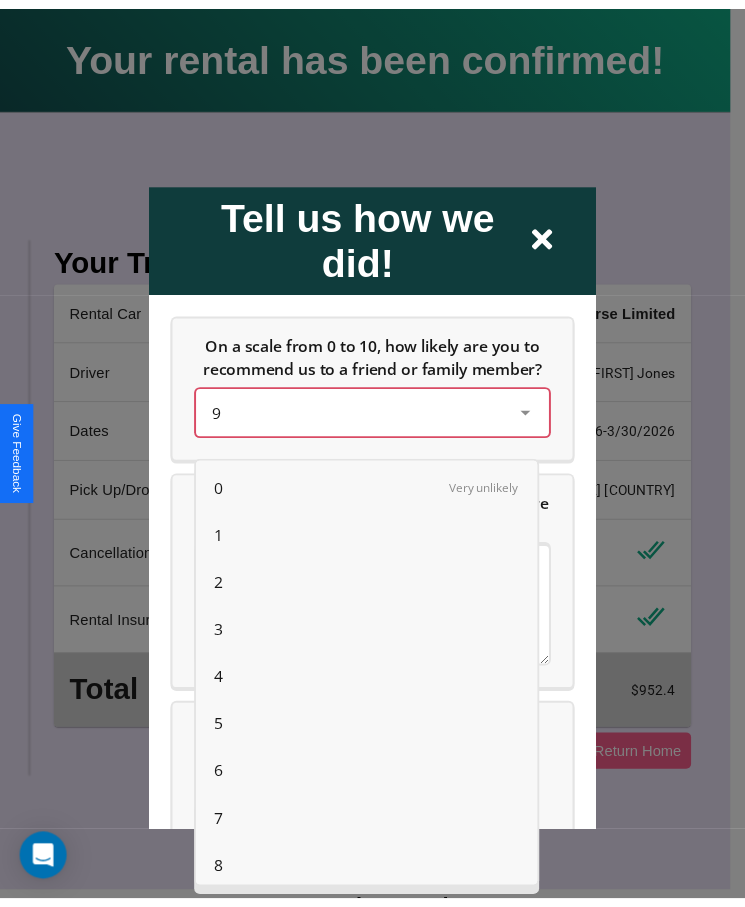 scroll, scrollTop: 56, scrollLeft: 0, axis: vertical 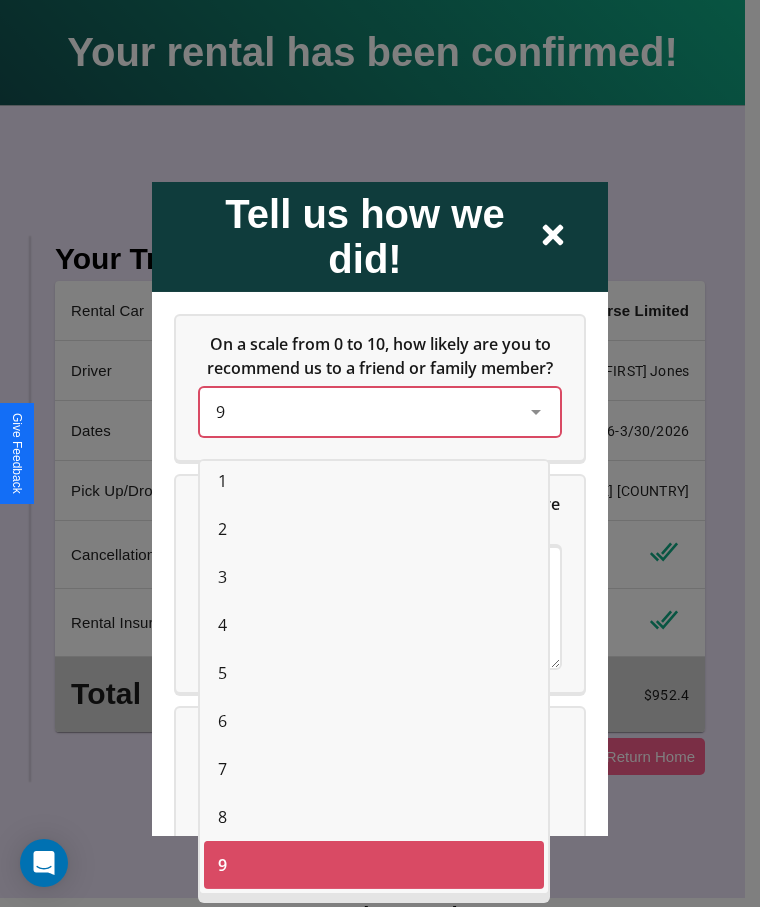 click on "1" at bounding box center [222, 481] 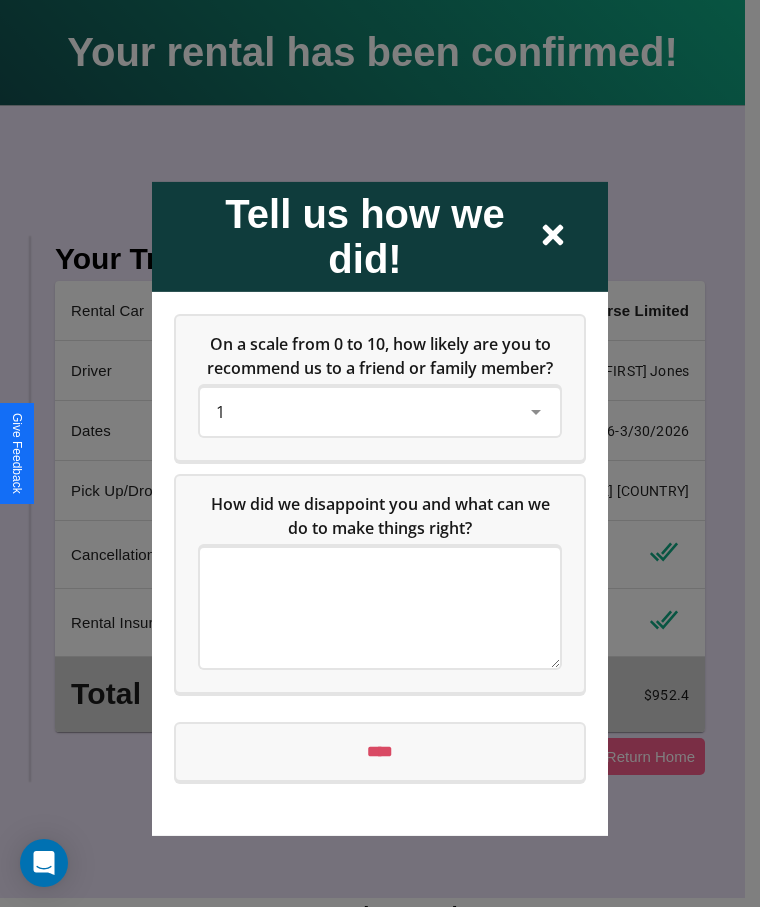 click 